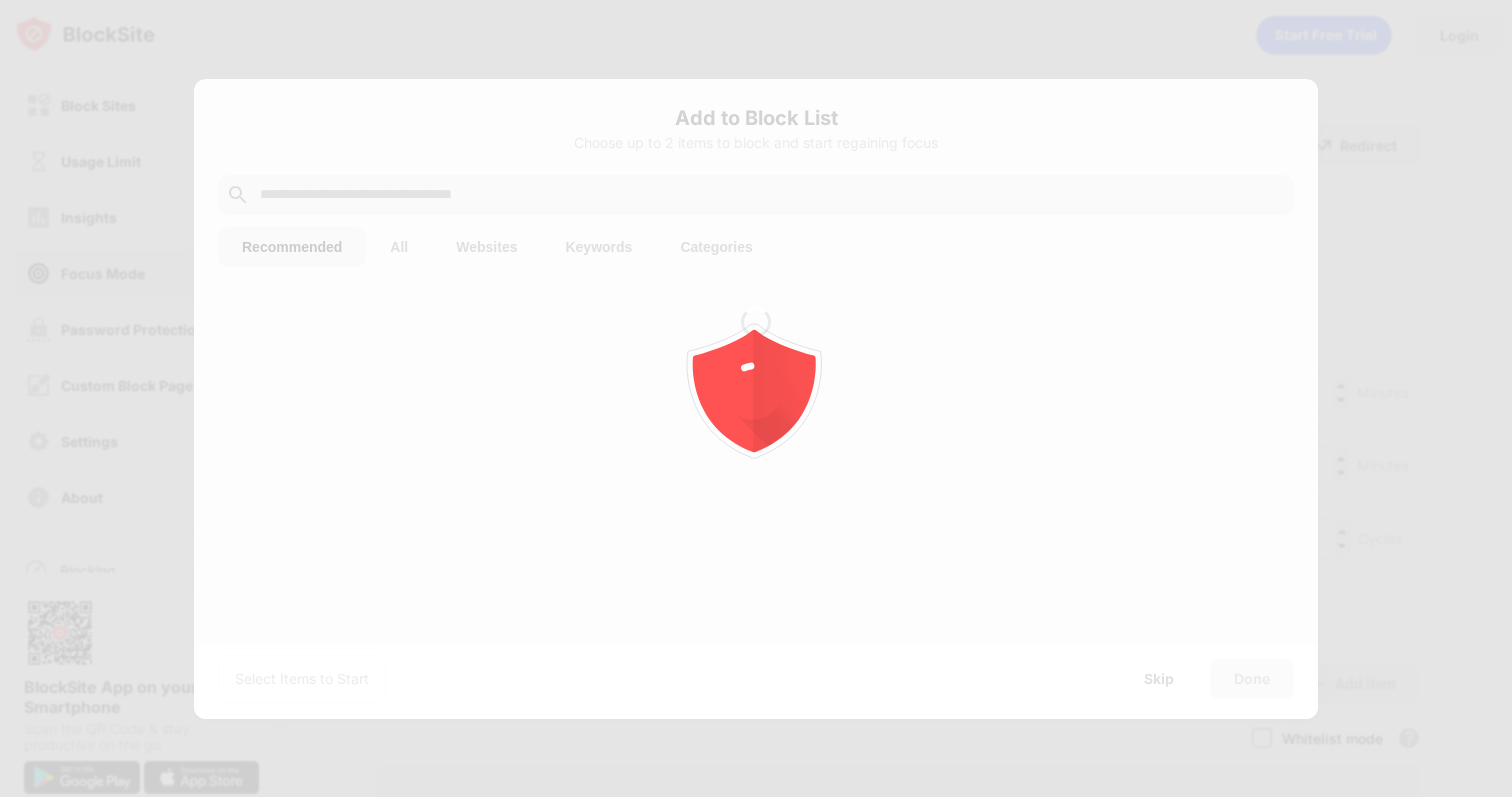 scroll, scrollTop: 0, scrollLeft: 0, axis: both 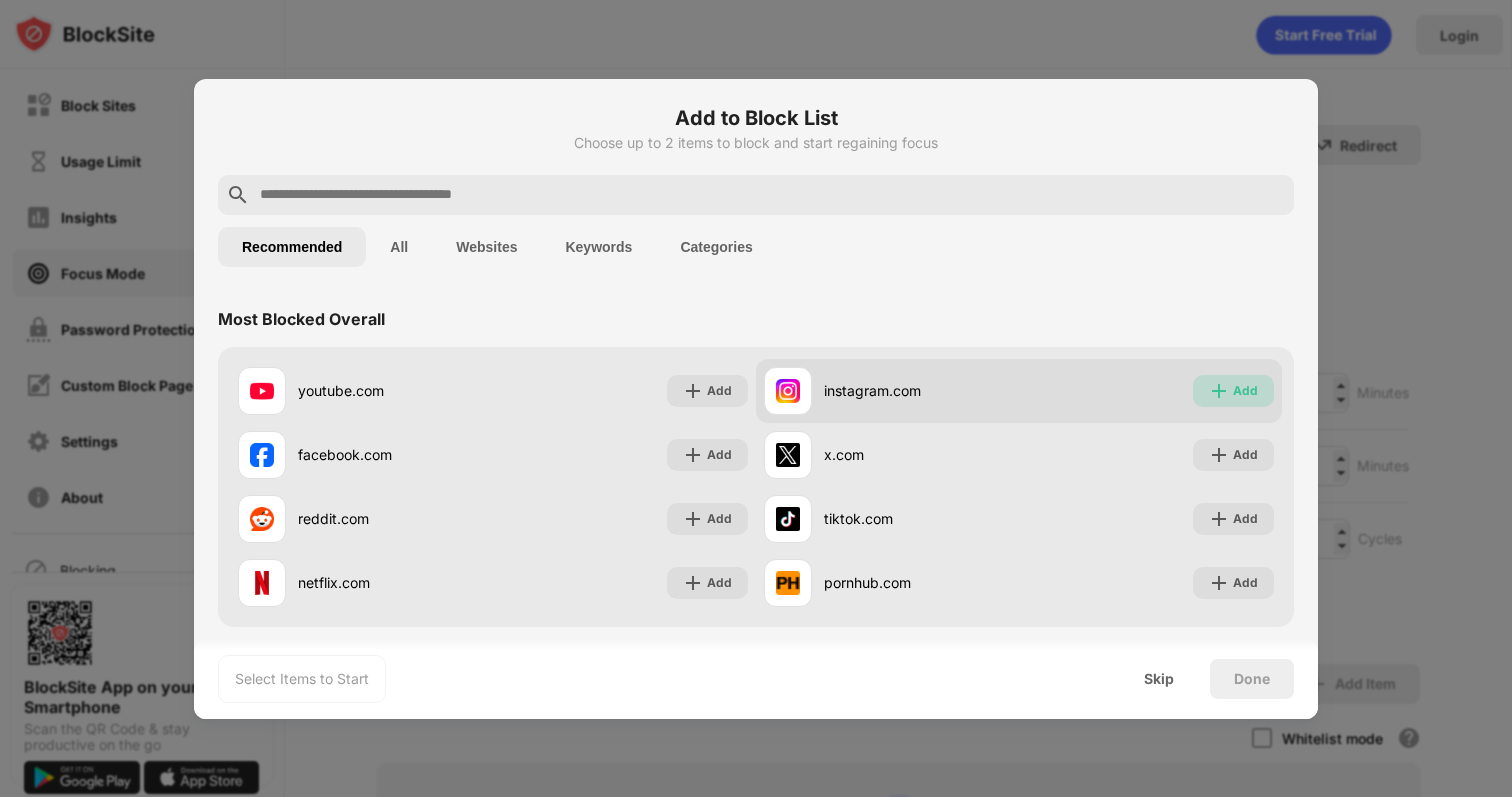 click at bounding box center (1219, 391) 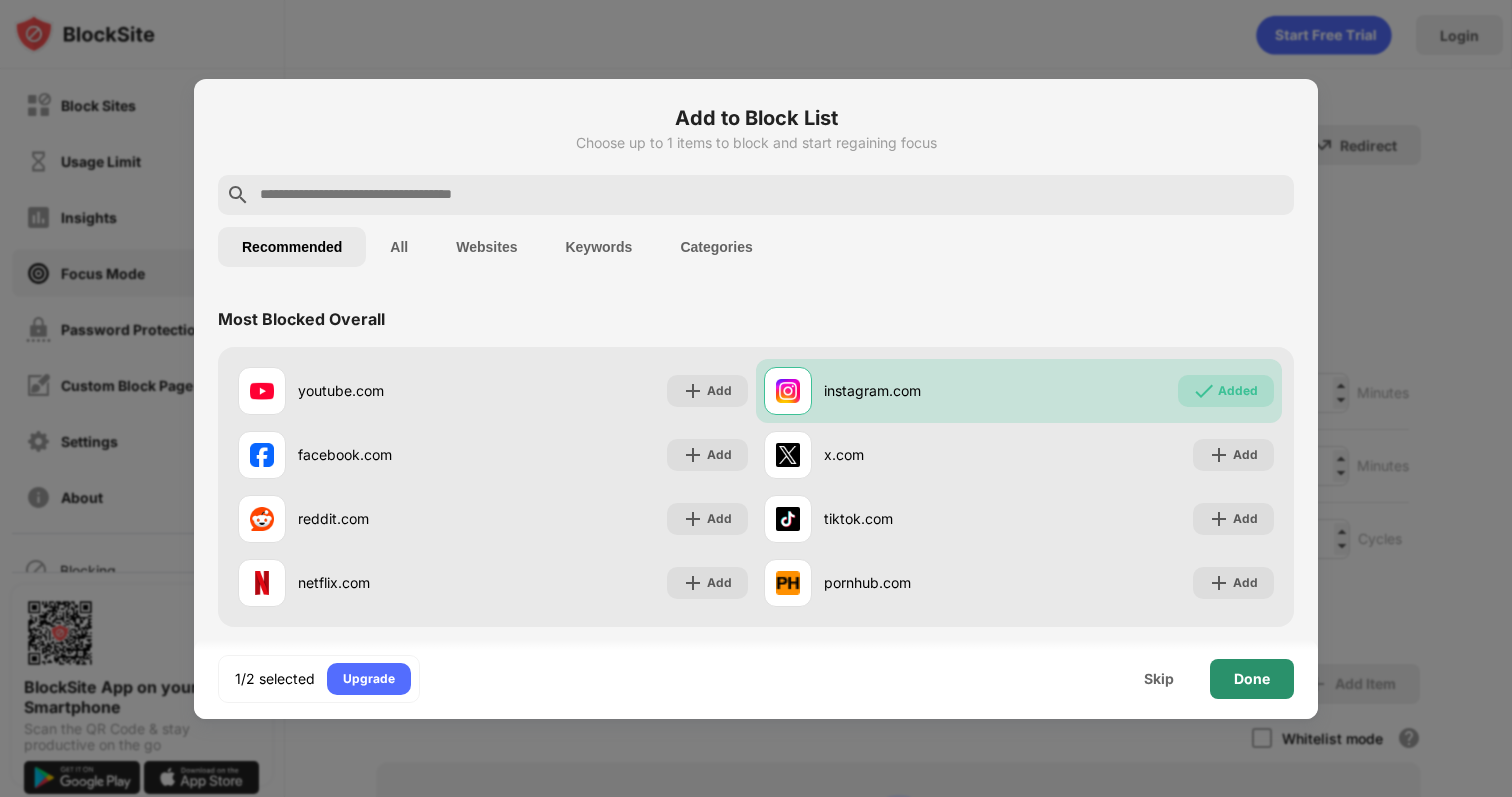 click on "Done" at bounding box center [1252, 679] 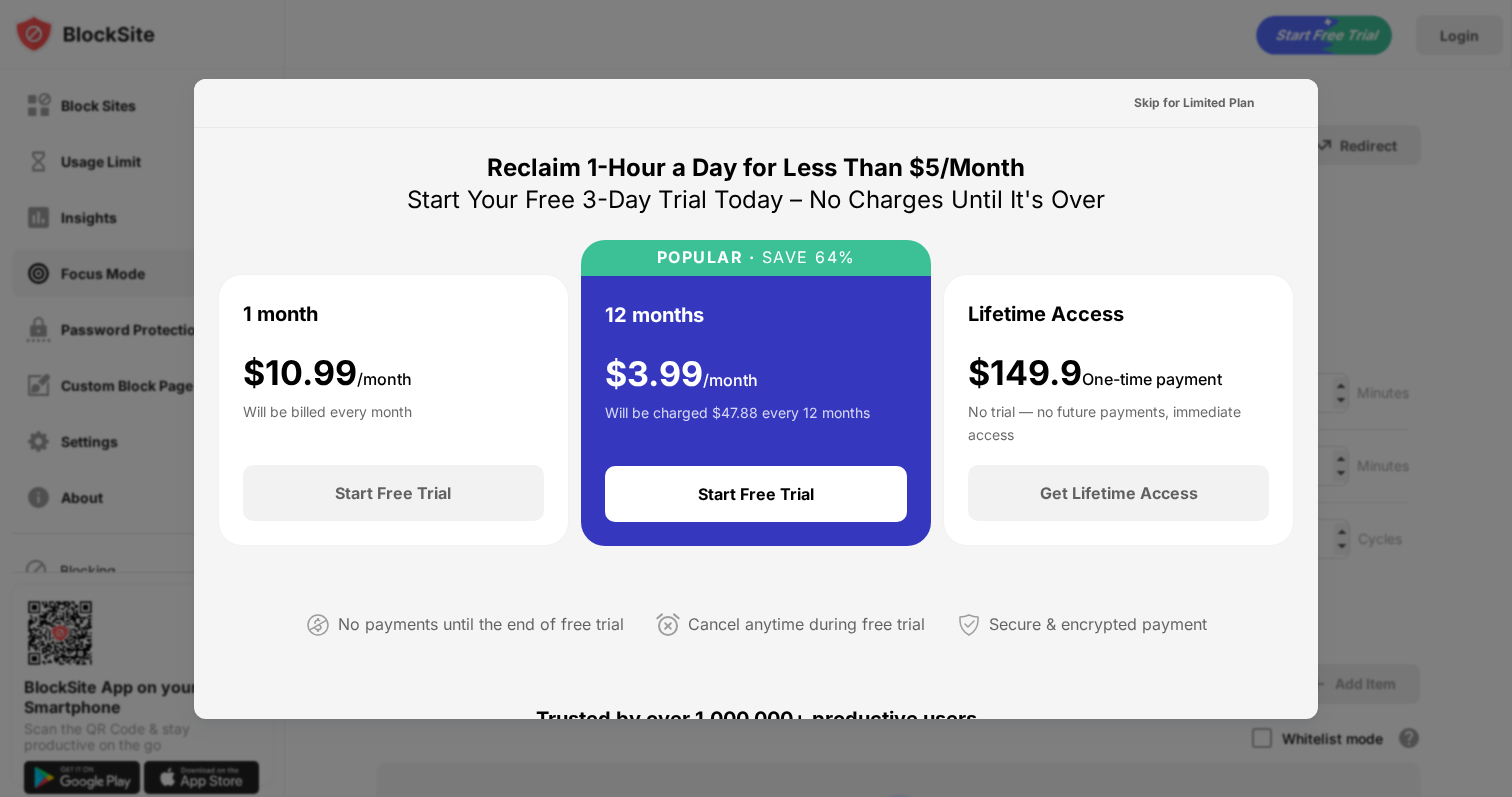 click on "12 months $ 3.99  /month Will be charged $47.88 every 12 months Start Free Trial" at bounding box center (756, 411) 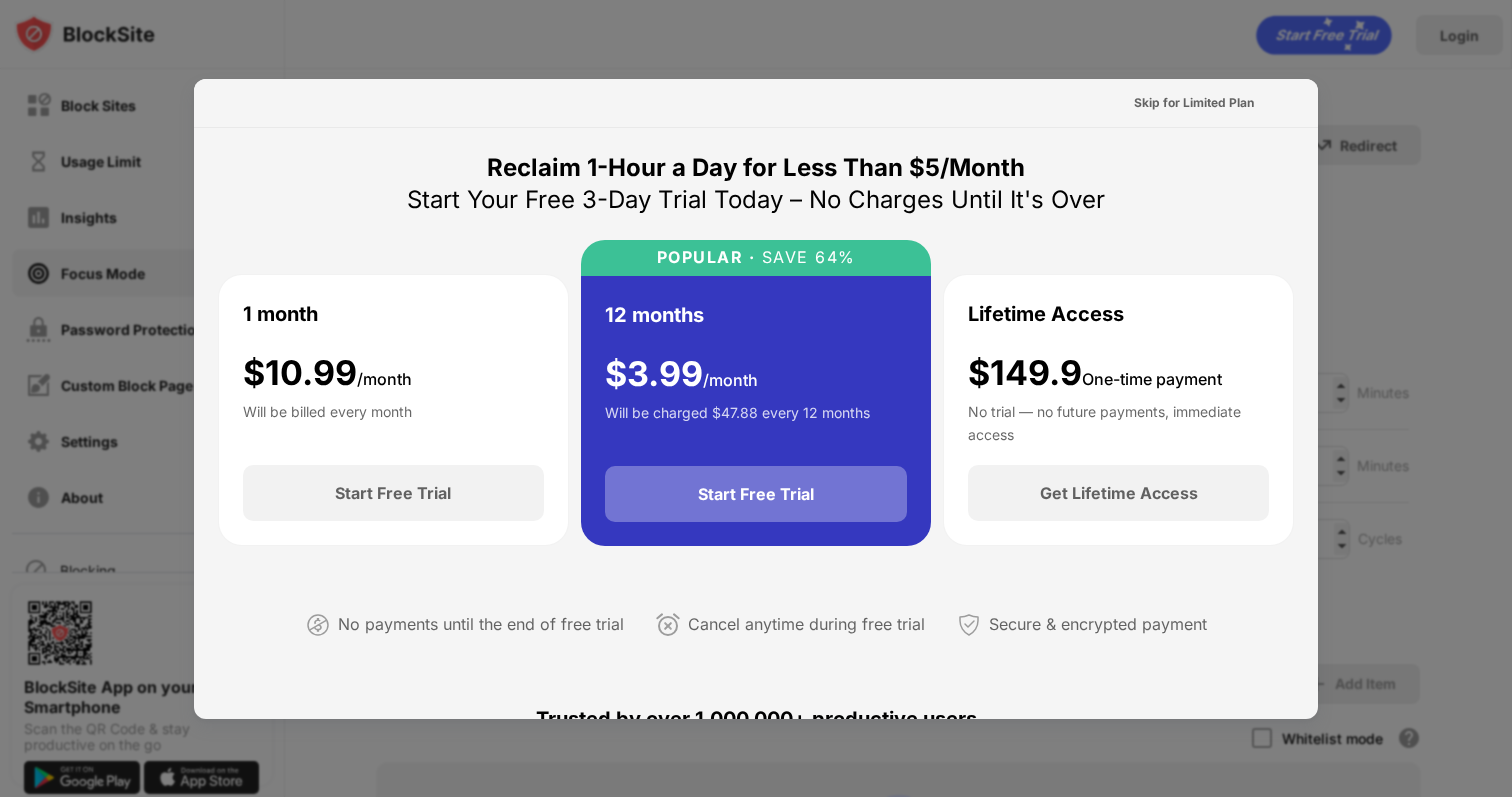 click on "Start Free Trial" at bounding box center (756, 494) 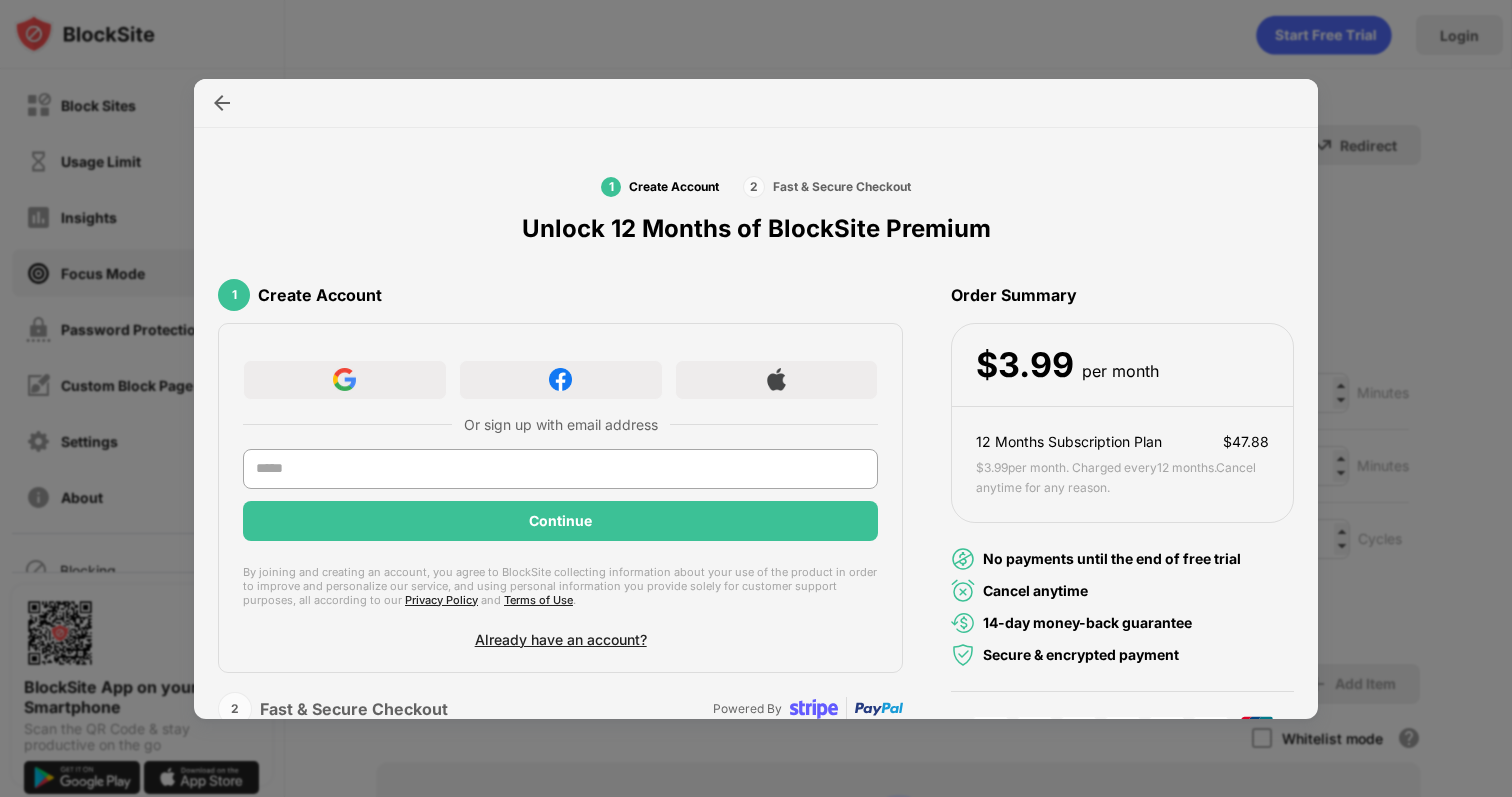 scroll, scrollTop: 69, scrollLeft: 0, axis: vertical 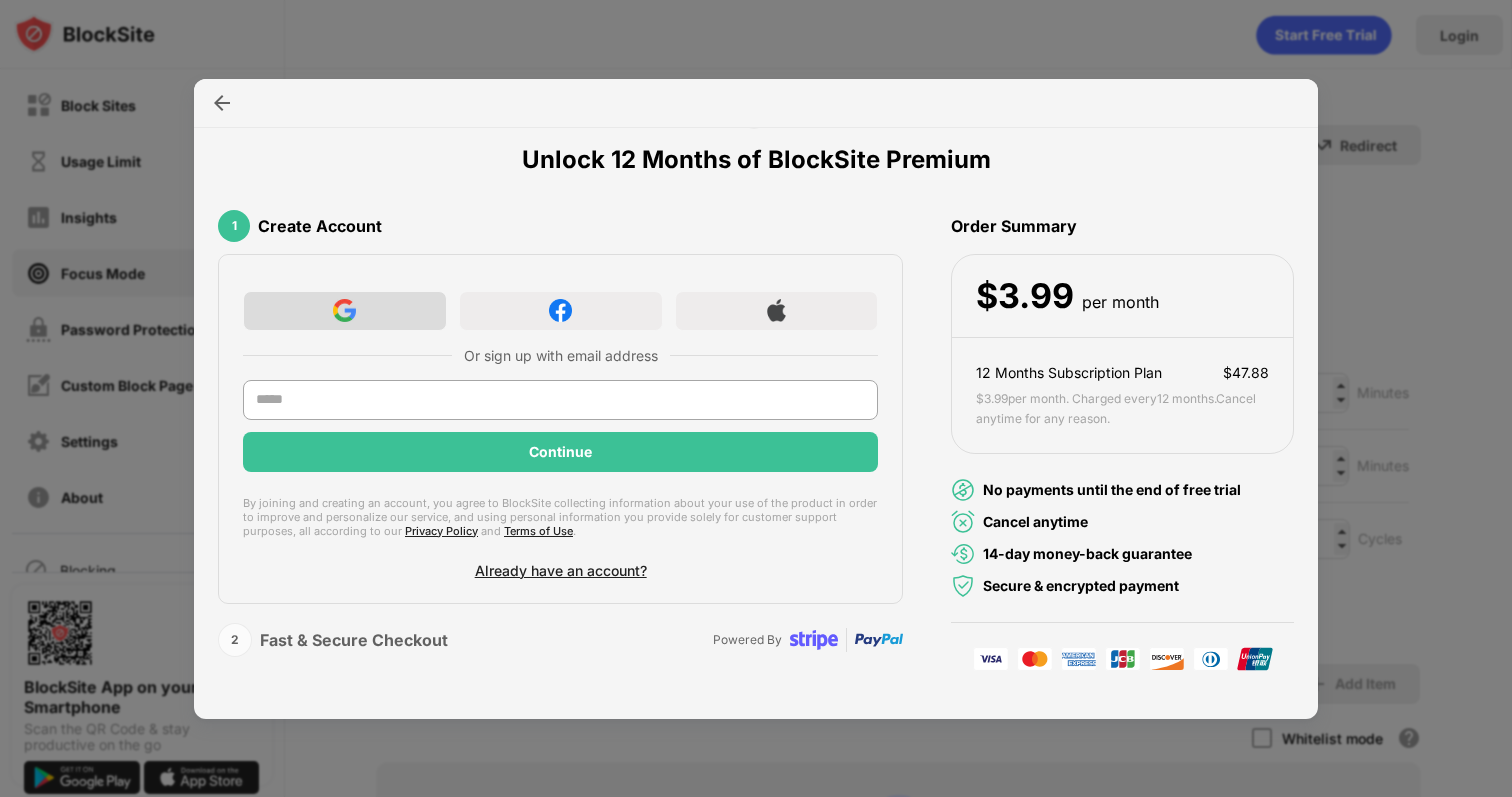 click at bounding box center (345, 311) 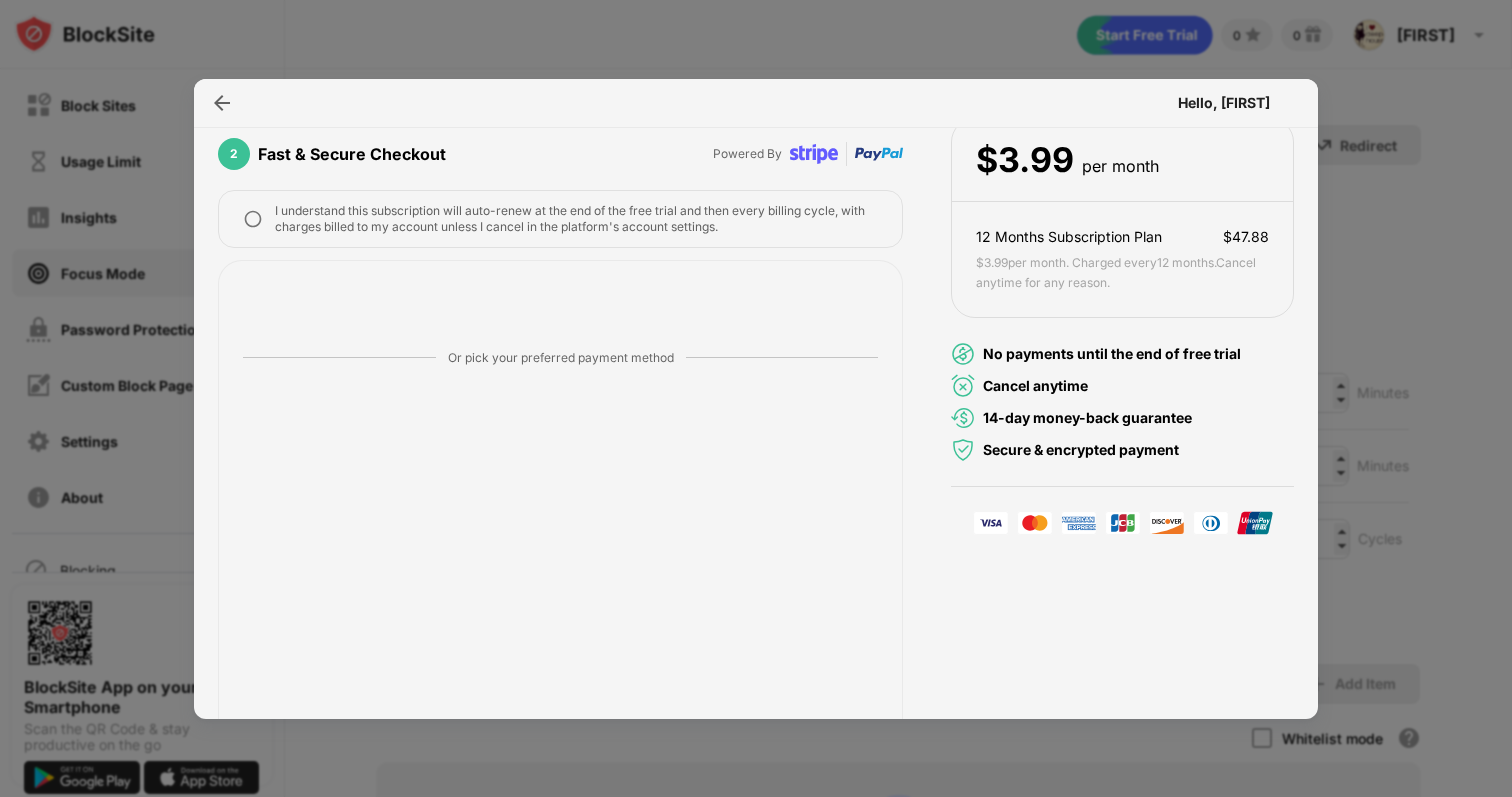 scroll, scrollTop: 358, scrollLeft: 0, axis: vertical 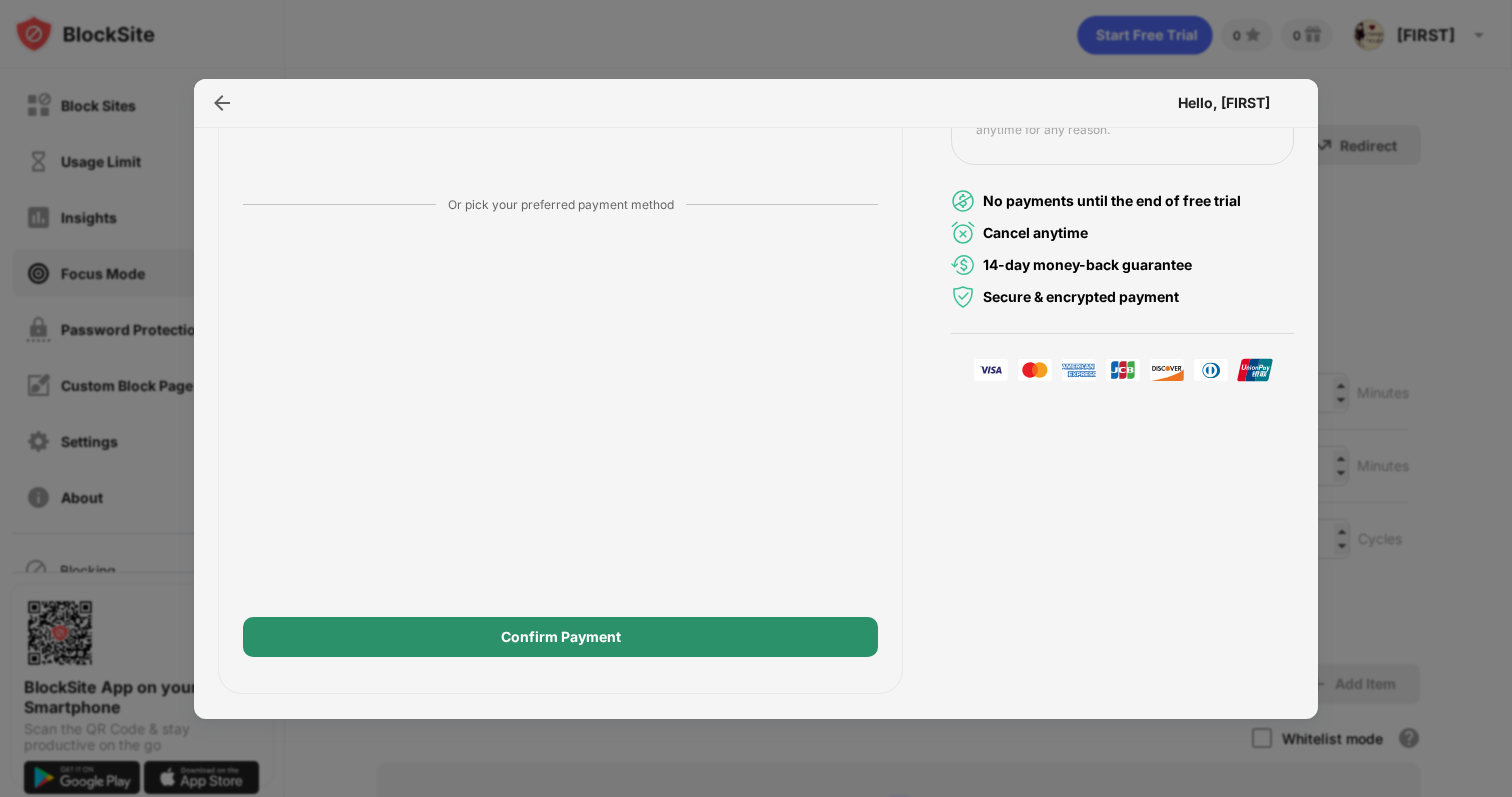 click on "Confirm Payment" at bounding box center [560, 637] 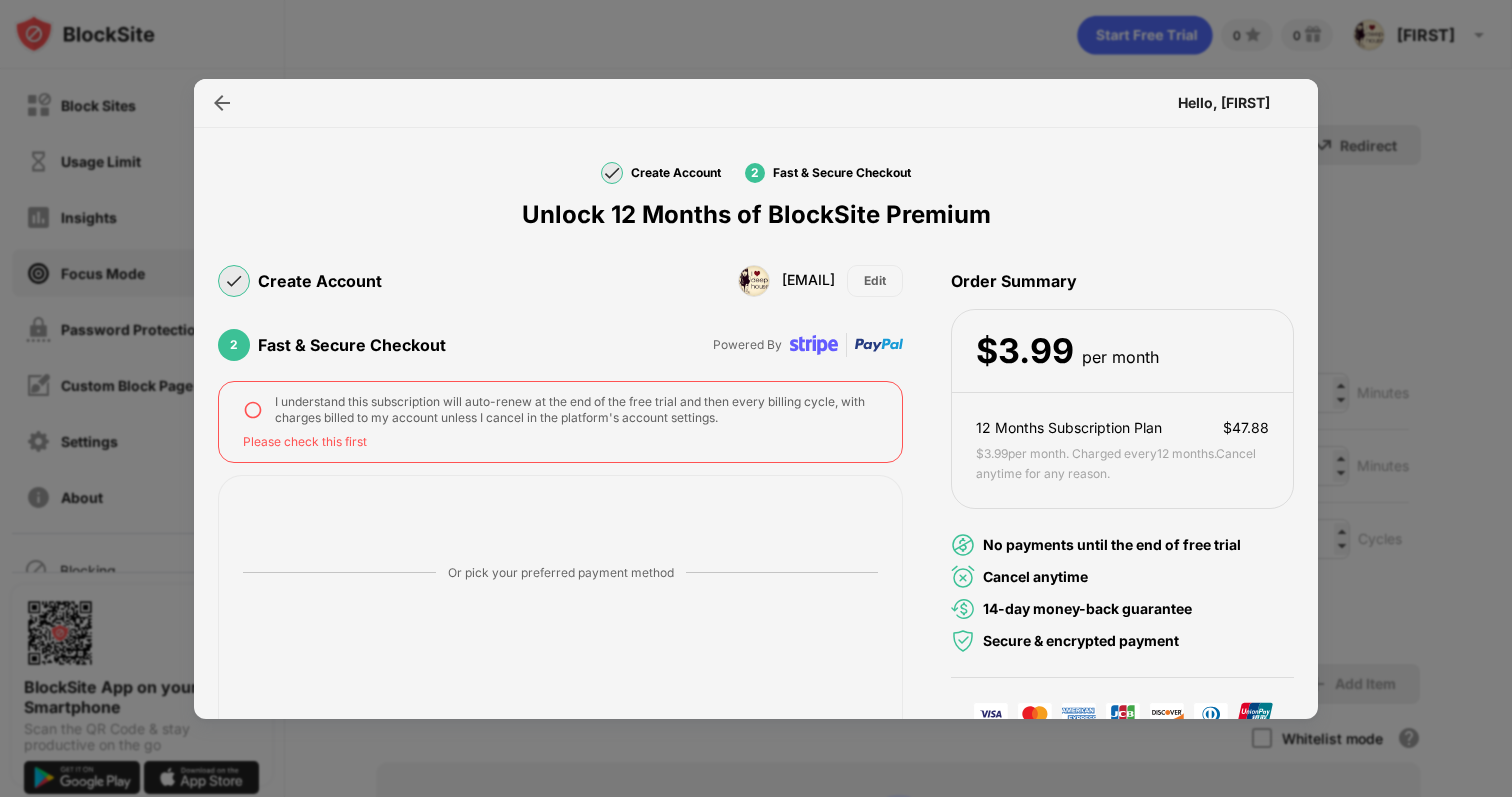 scroll, scrollTop: 0, scrollLeft: 0, axis: both 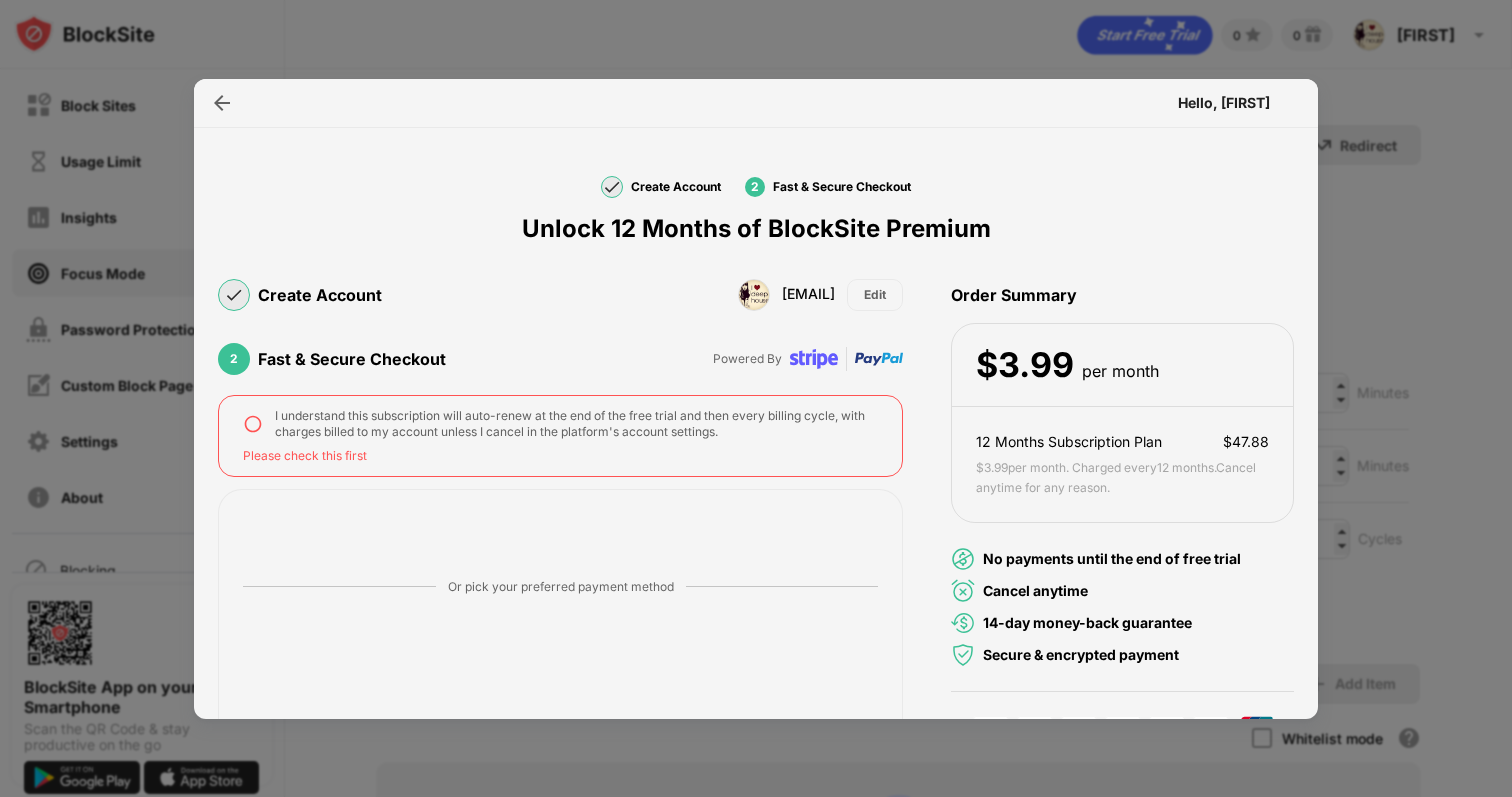 click on "I understand this subscription will auto-renew at the end of the free trial and then every billing cycle, with charges billed to my account unless I cancel in the platform's account settings. Please check this first" at bounding box center [560, 436] 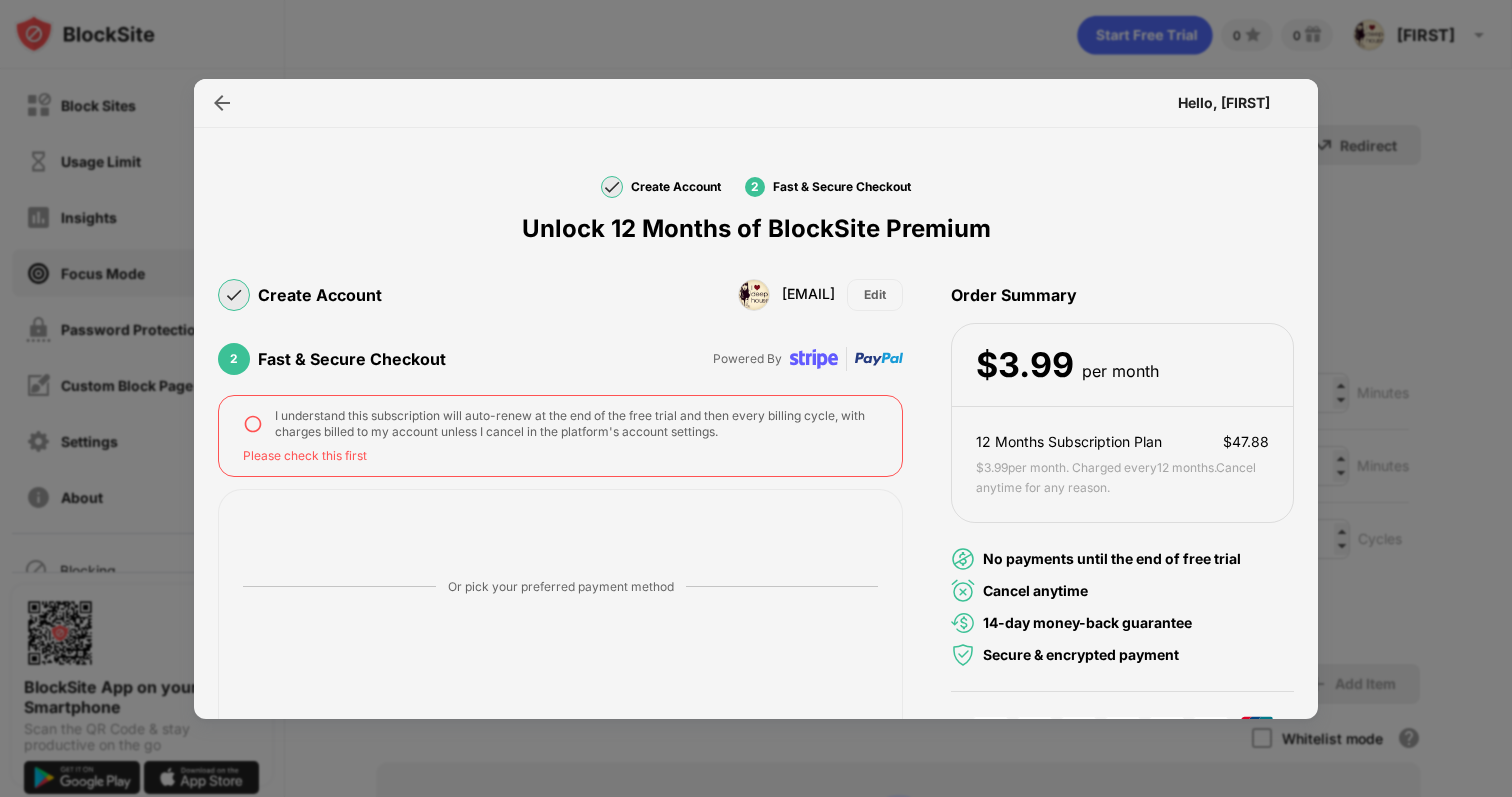 click at bounding box center [253, 424] 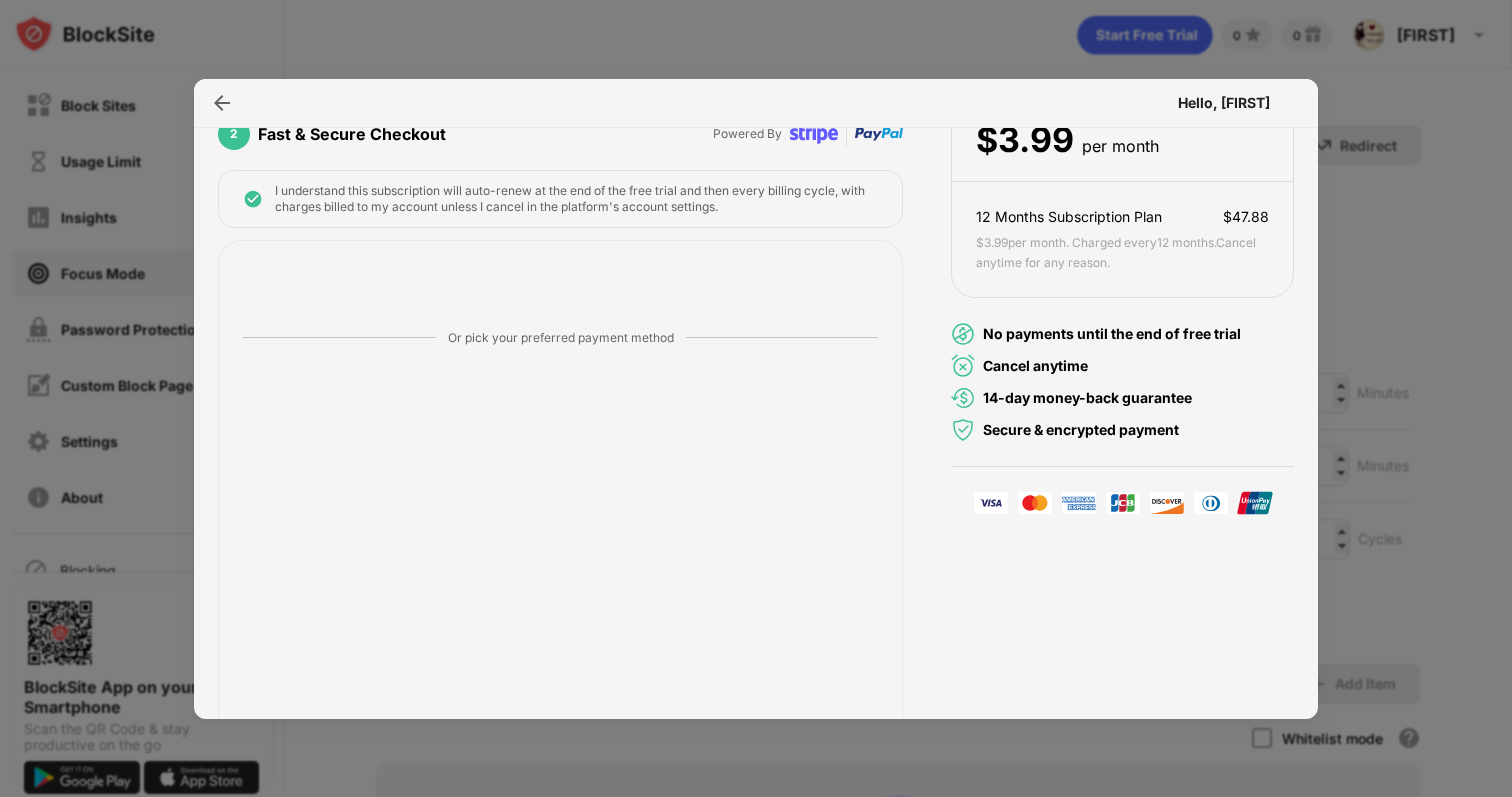 scroll, scrollTop: 358, scrollLeft: 0, axis: vertical 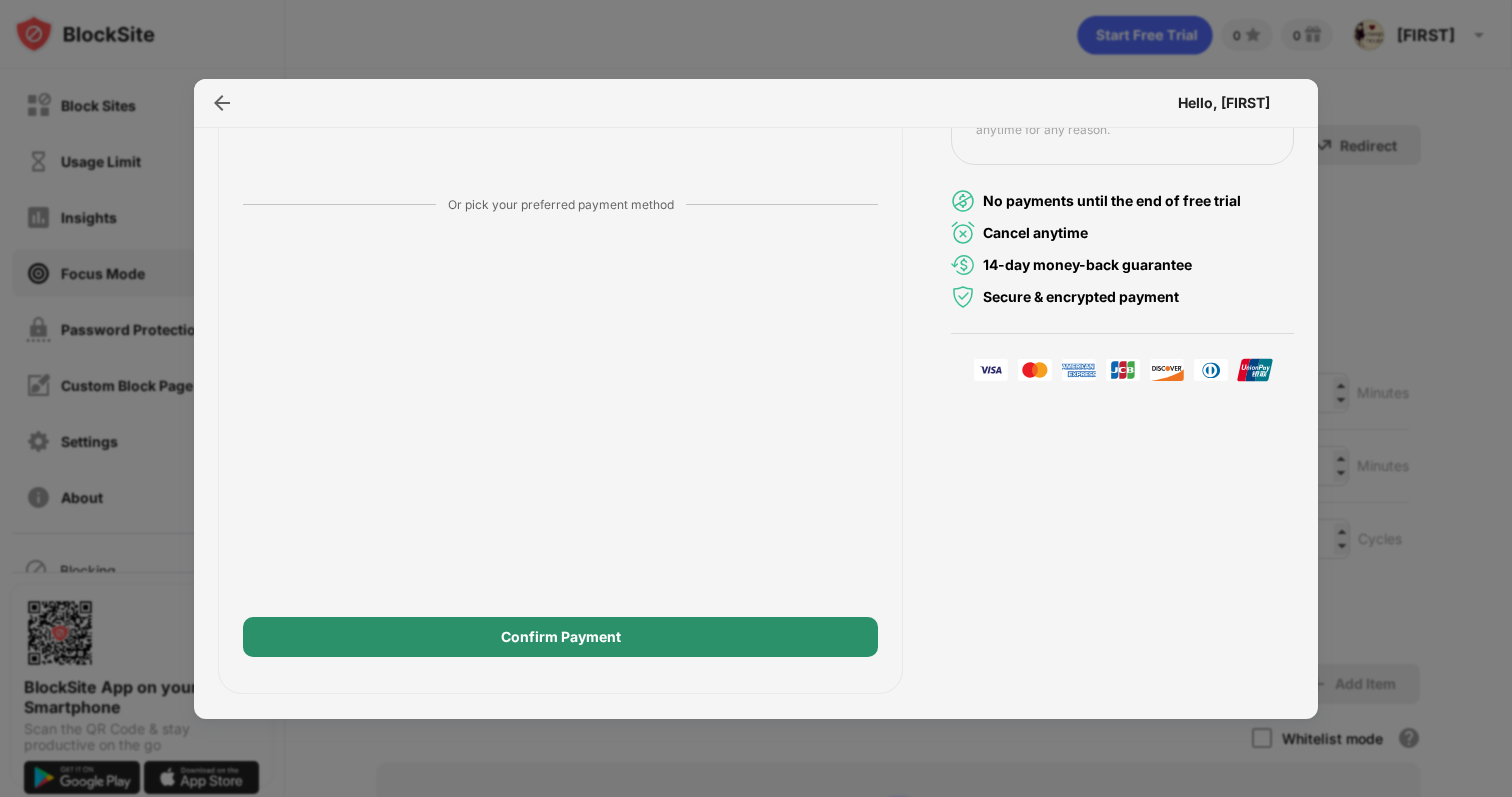 click on "Confirm Payment" at bounding box center [560, 637] 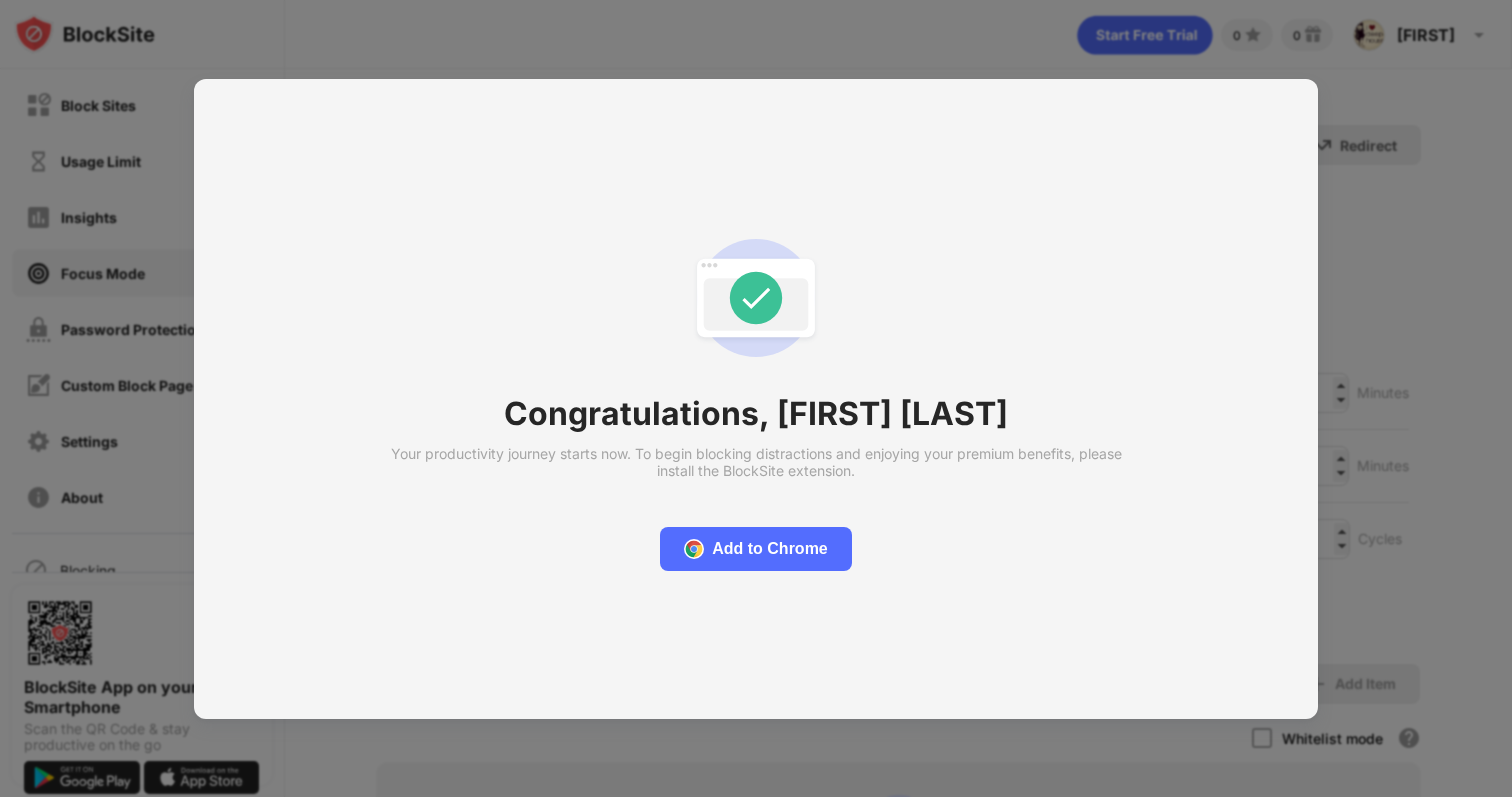scroll, scrollTop: 0, scrollLeft: 0, axis: both 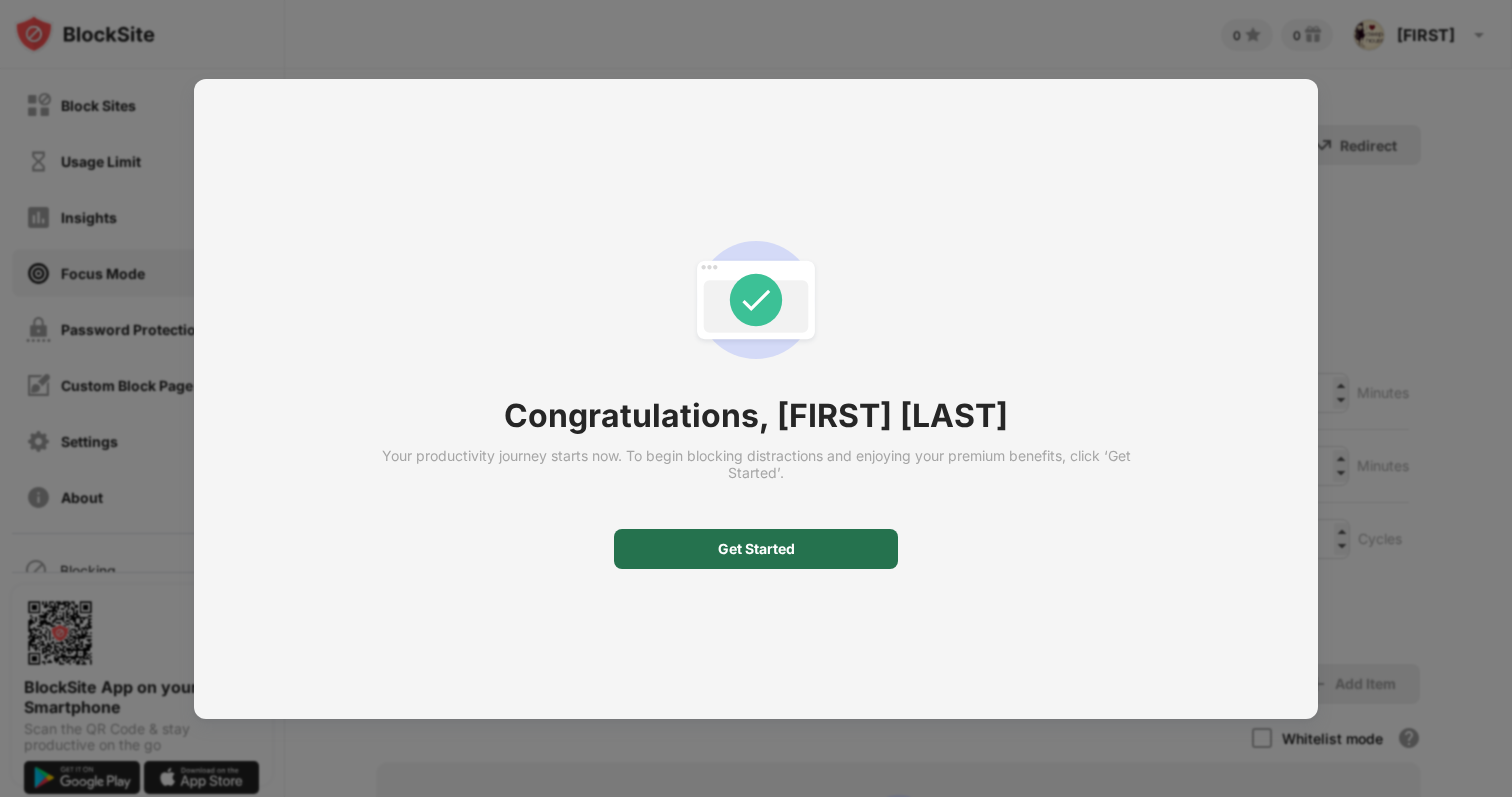 click on "Get Started" at bounding box center (756, 549) 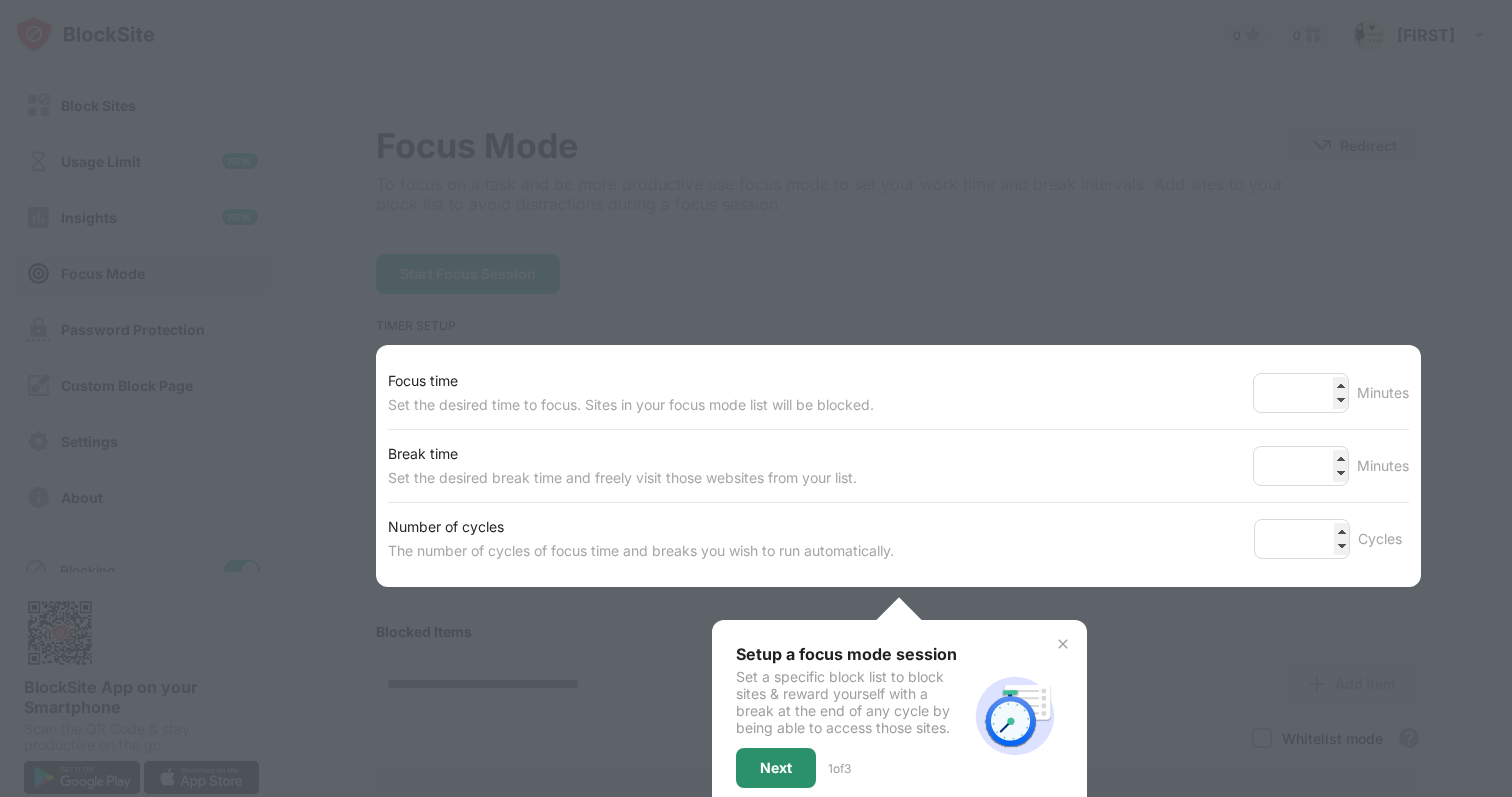 click on "Next" at bounding box center [776, 768] 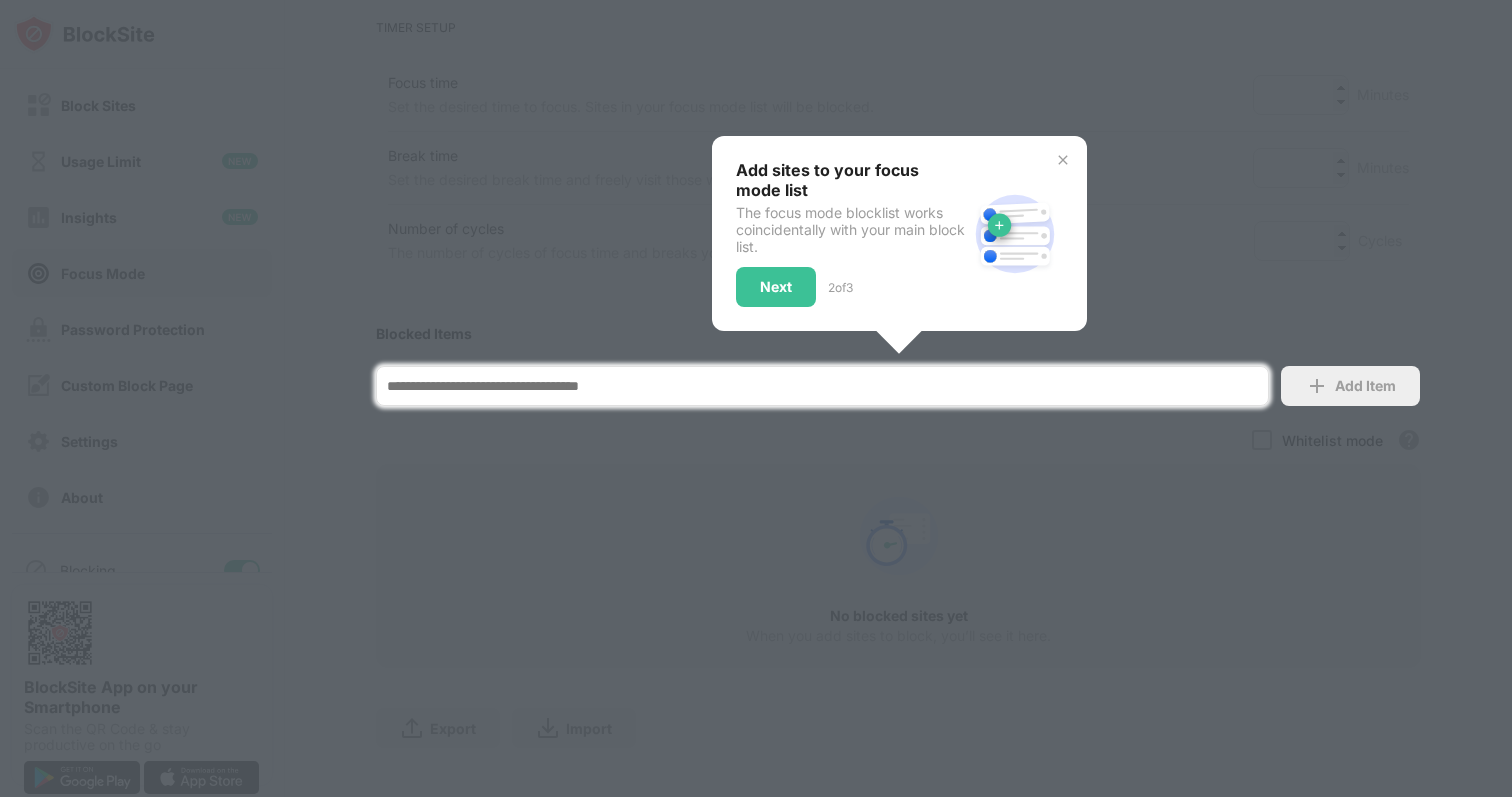 scroll, scrollTop: 323, scrollLeft: 0, axis: vertical 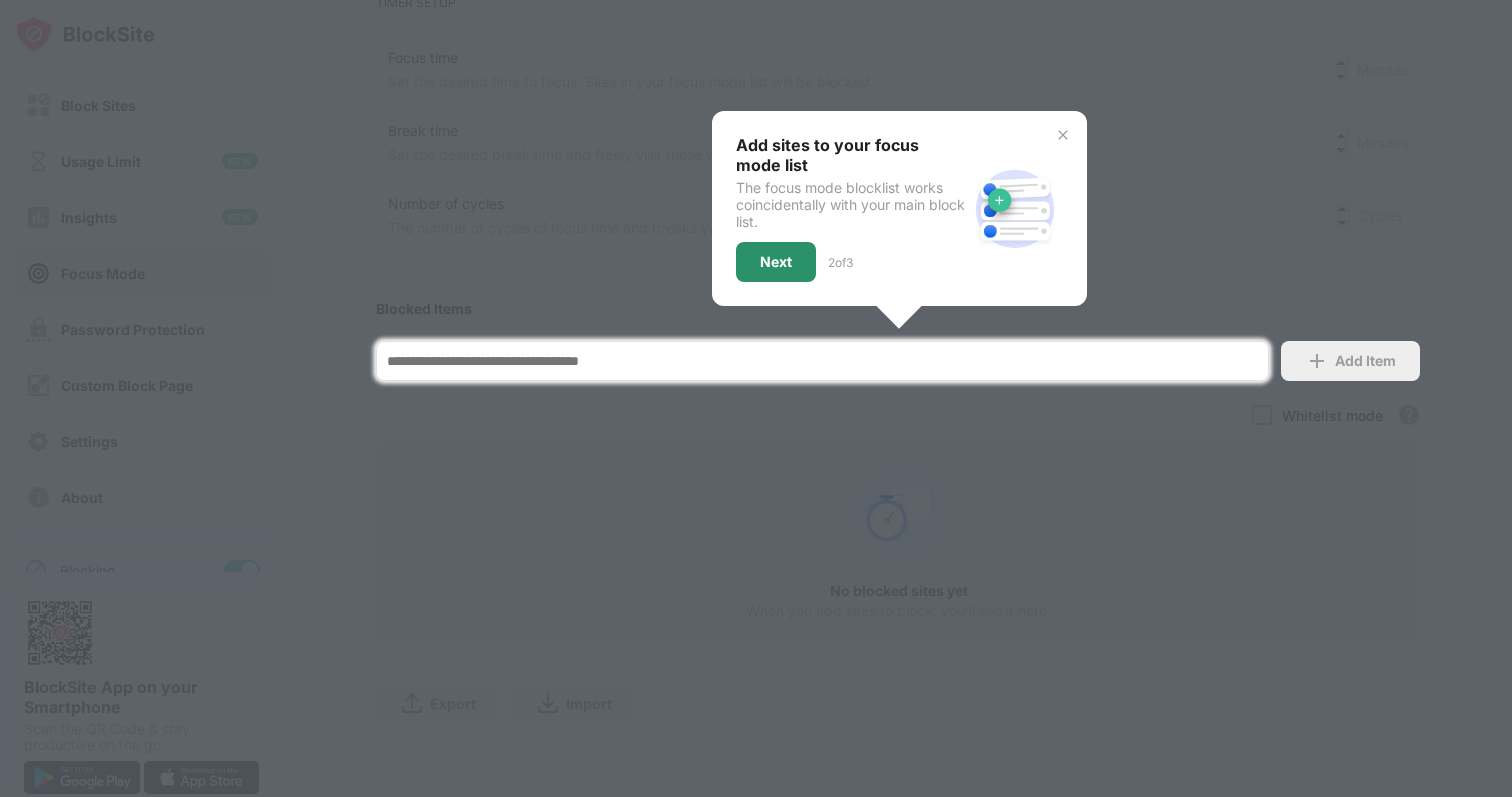 click on "Next" at bounding box center (776, 262) 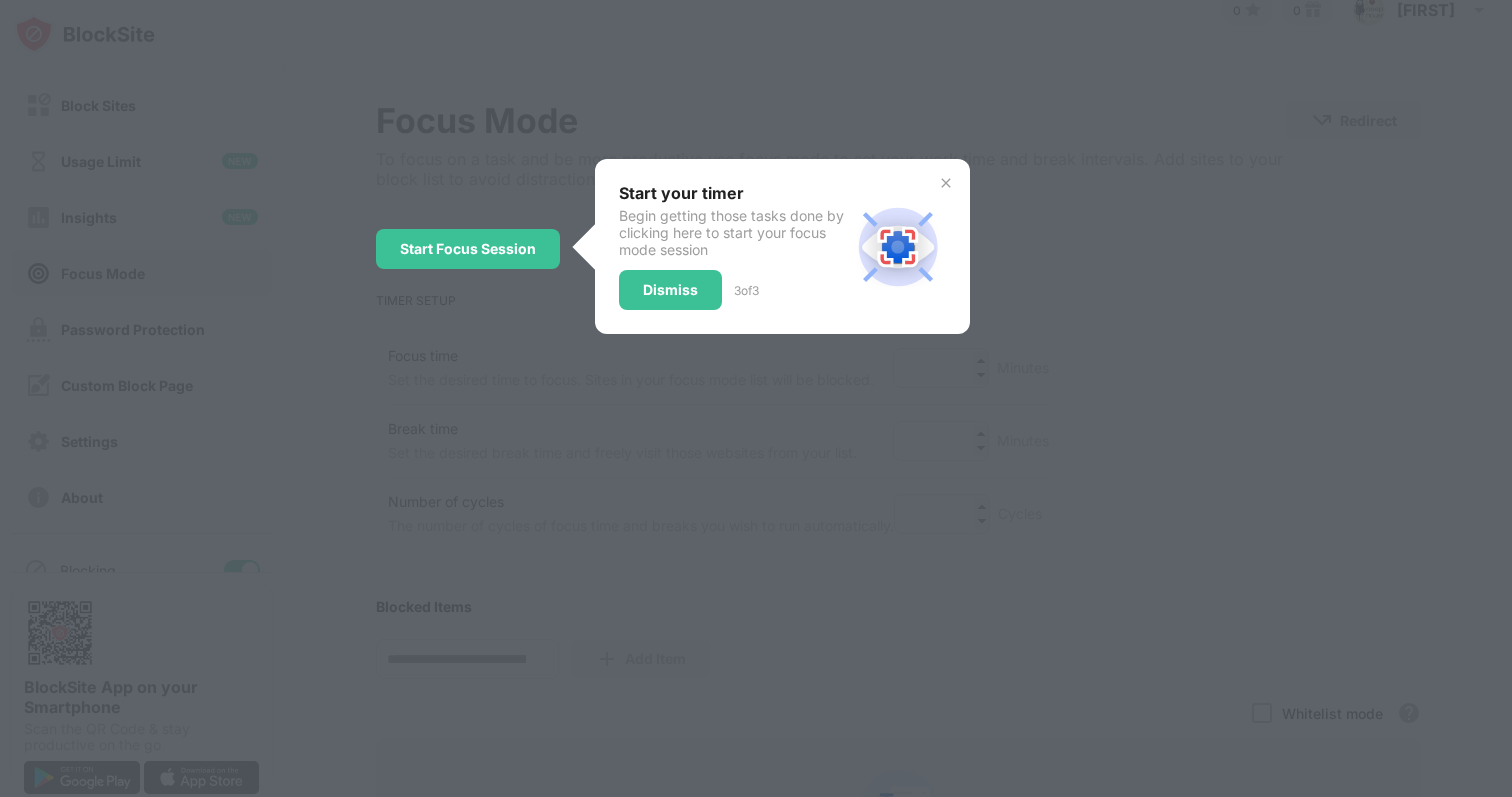 scroll, scrollTop: 0, scrollLeft: 0, axis: both 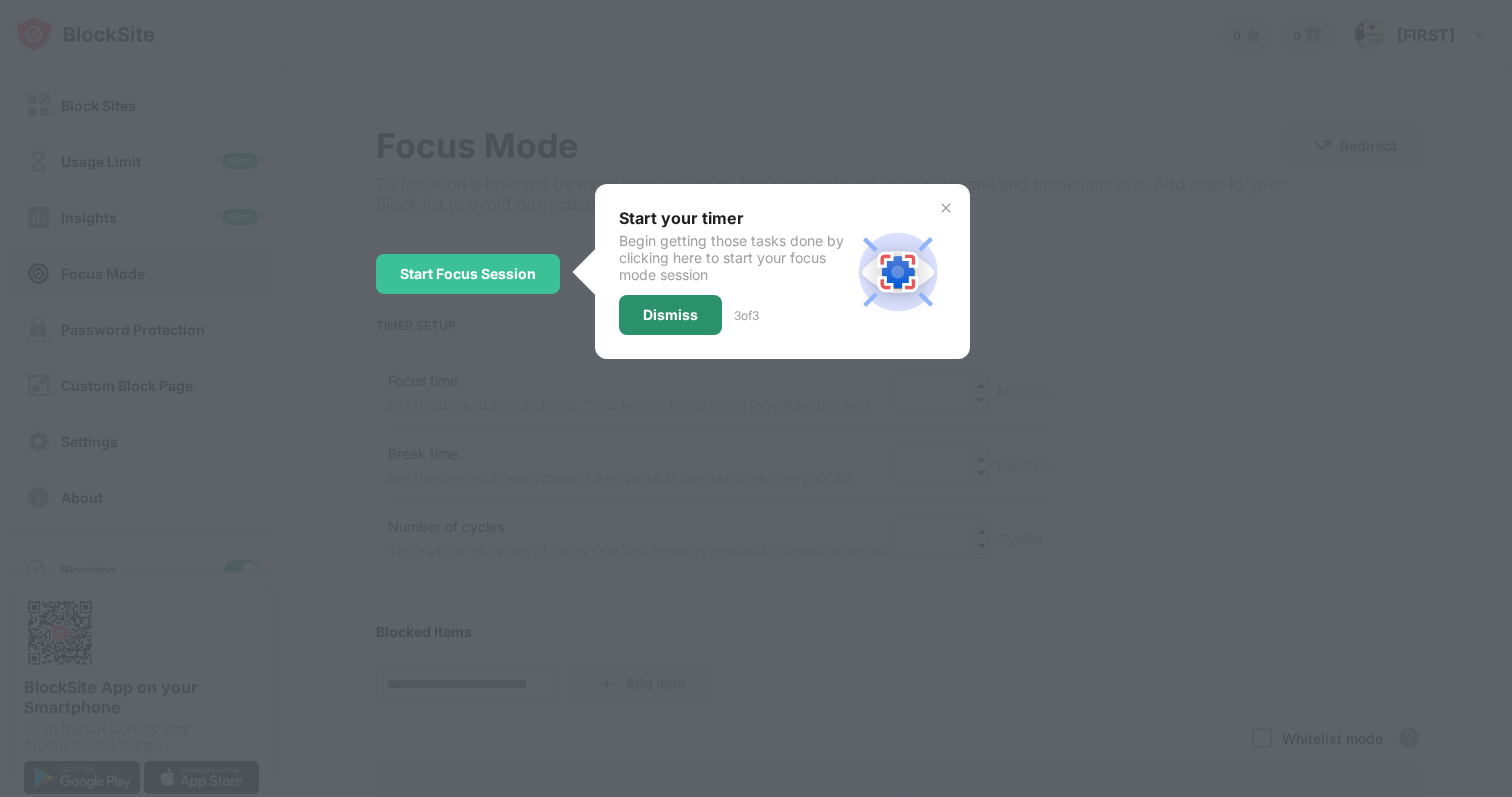 click on "Dismiss" at bounding box center (670, 315) 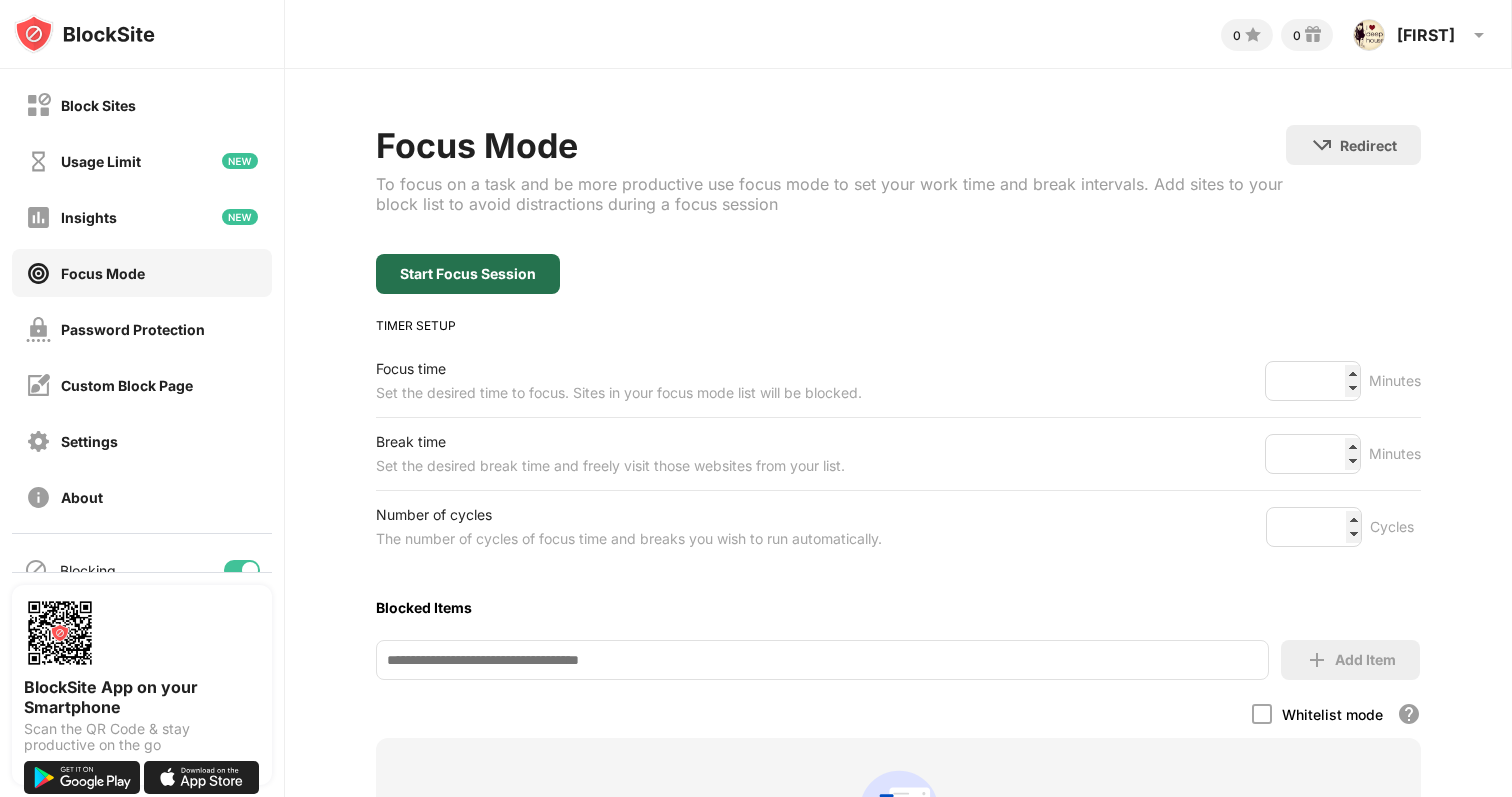 click on "Start Focus Session" at bounding box center (468, 274) 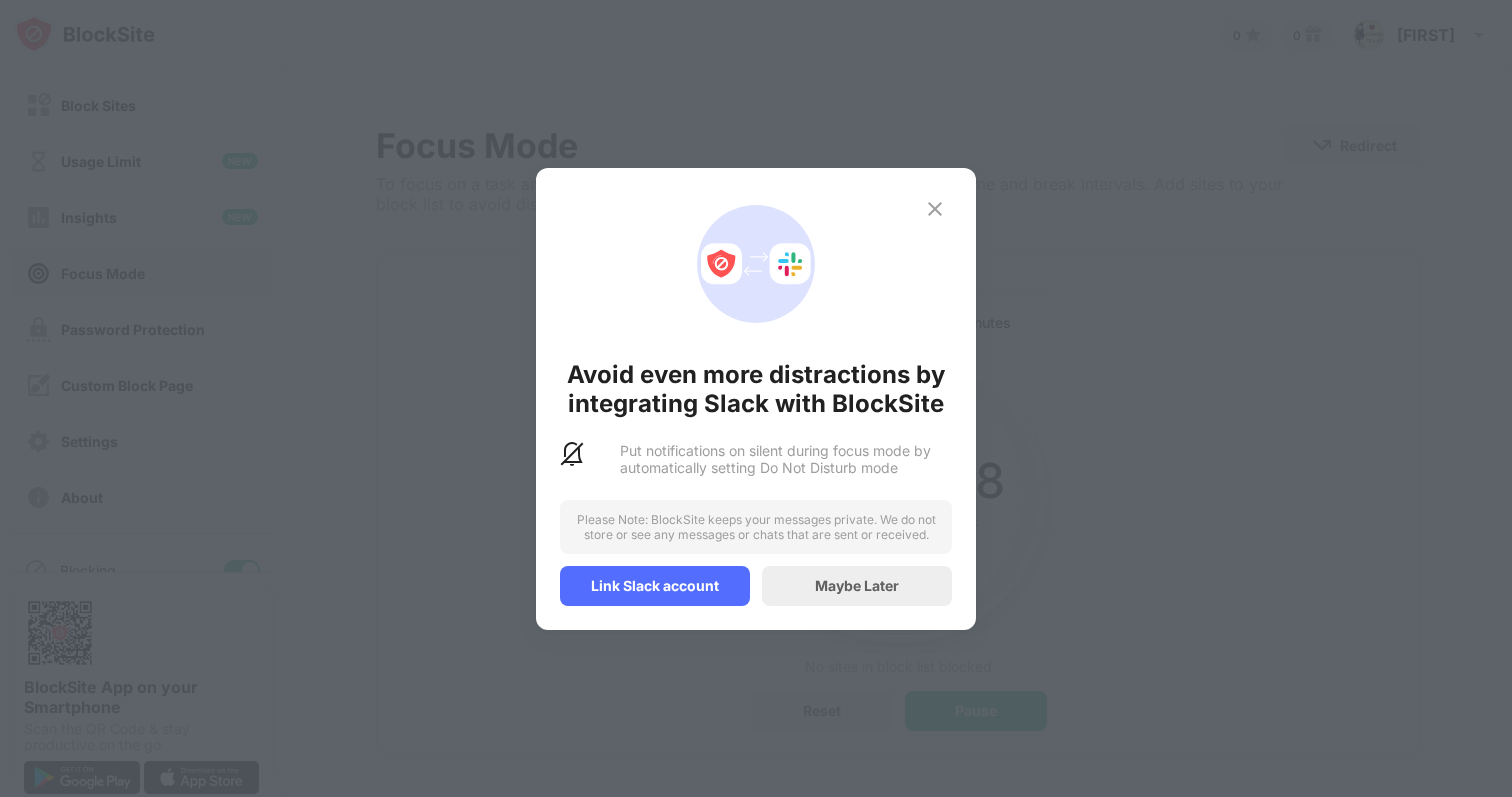 click at bounding box center [935, 209] 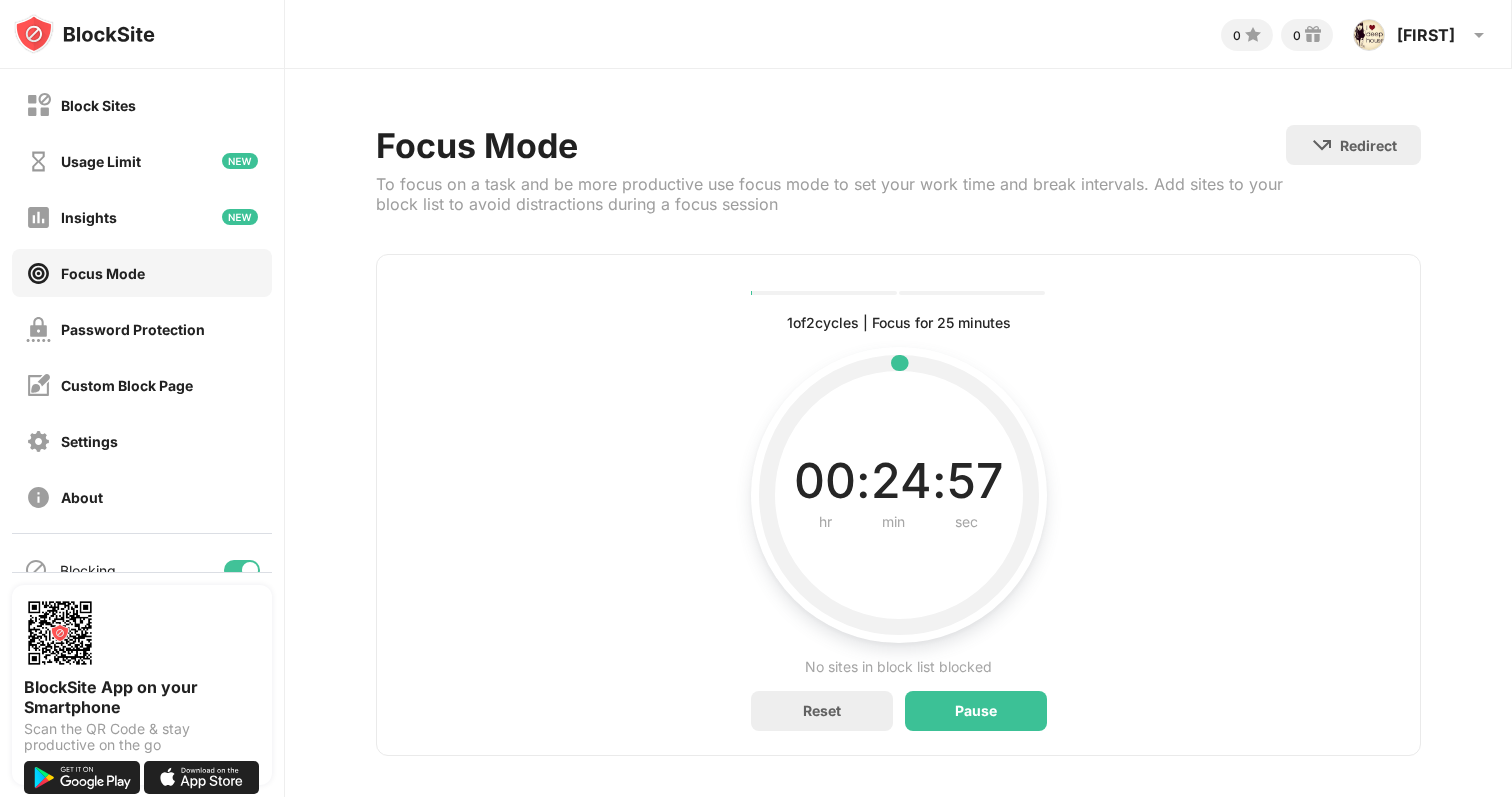 click on "Reset" at bounding box center (822, 711) 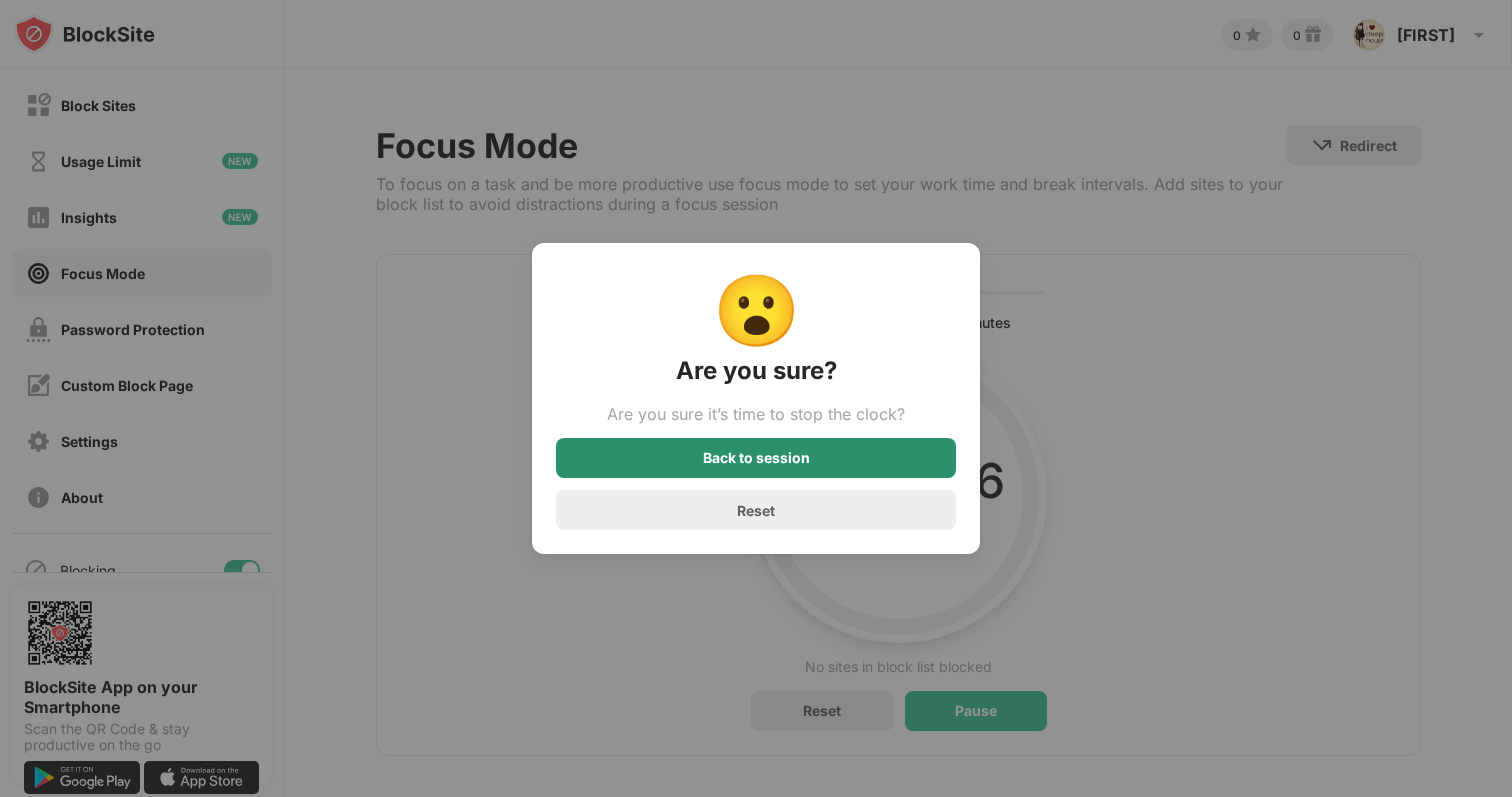 click on "Back to session" at bounding box center (756, 458) 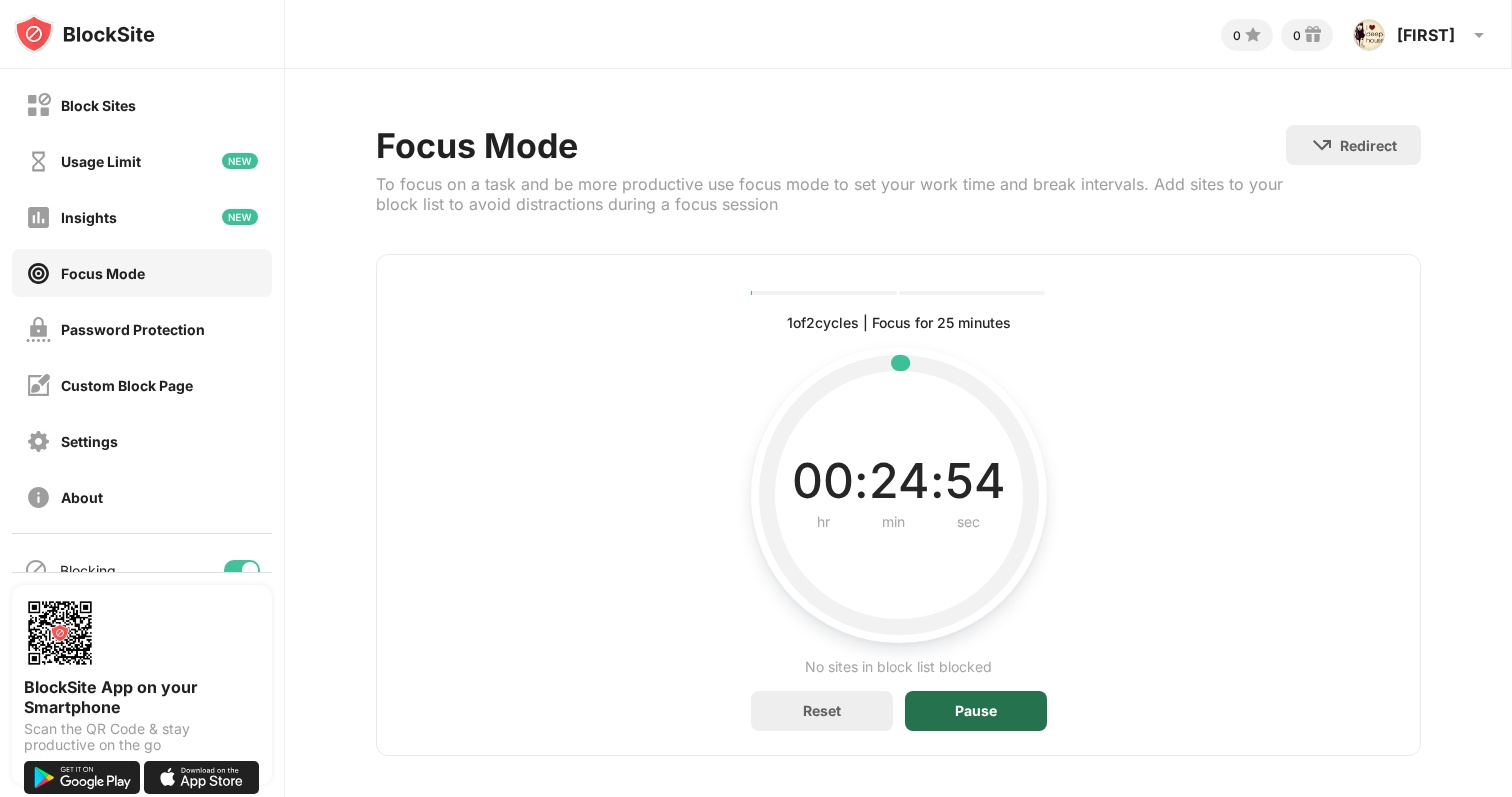 click on "Pause" at bounding box center (976, 711) 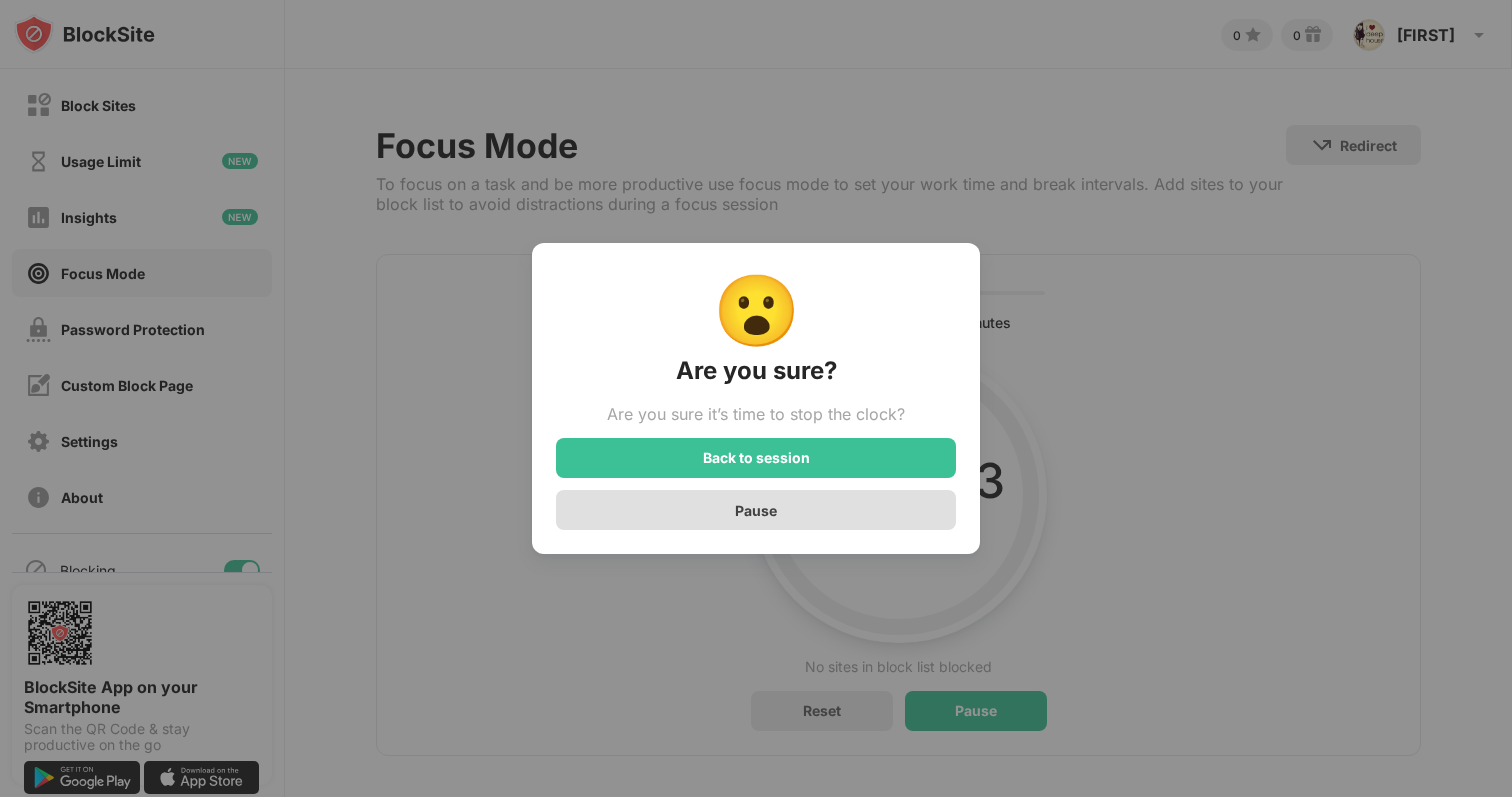 click on "Pause" at bounding box center (756, 510) 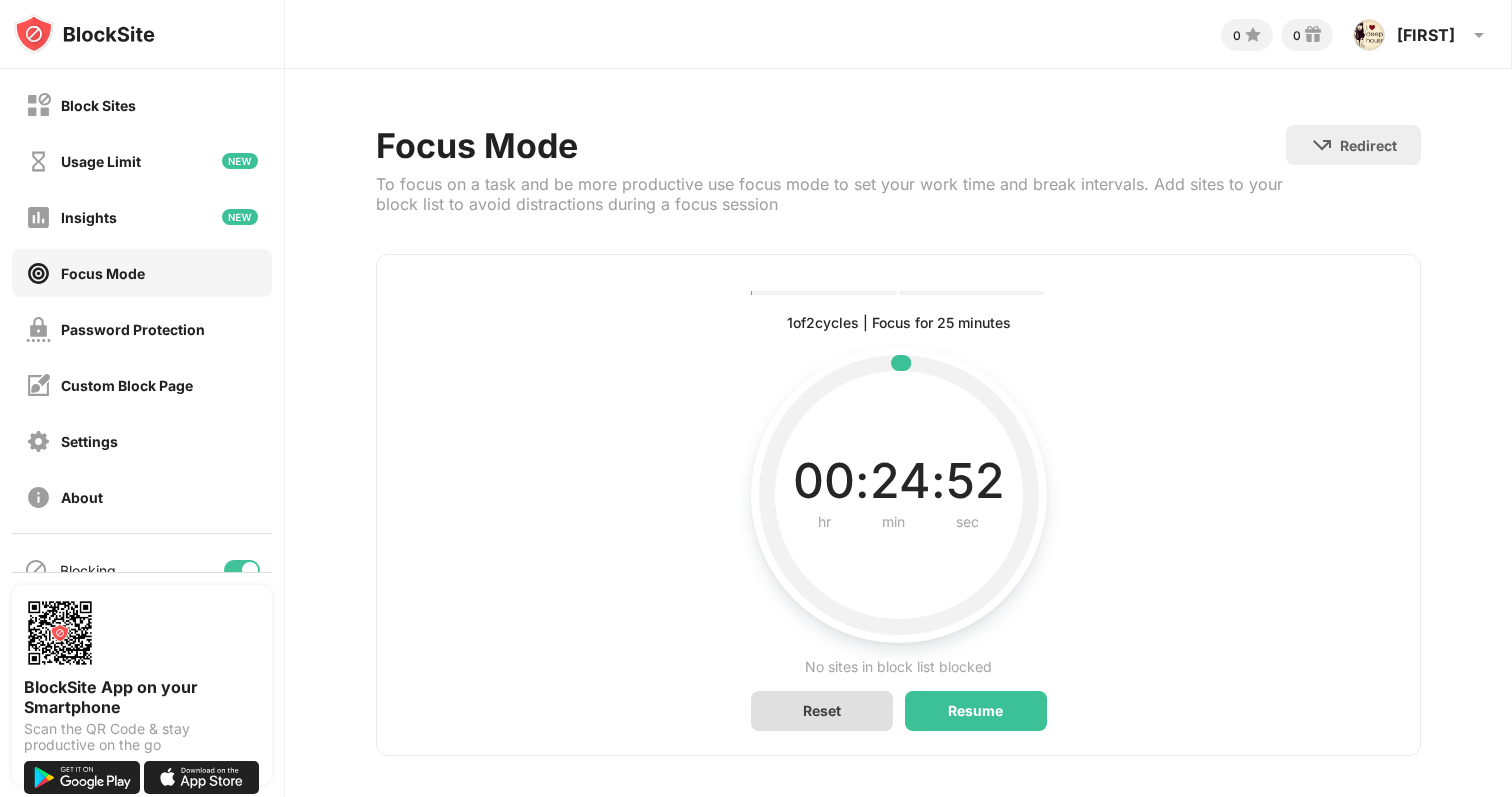 click on "Reset" at bounding box center (822, 711) 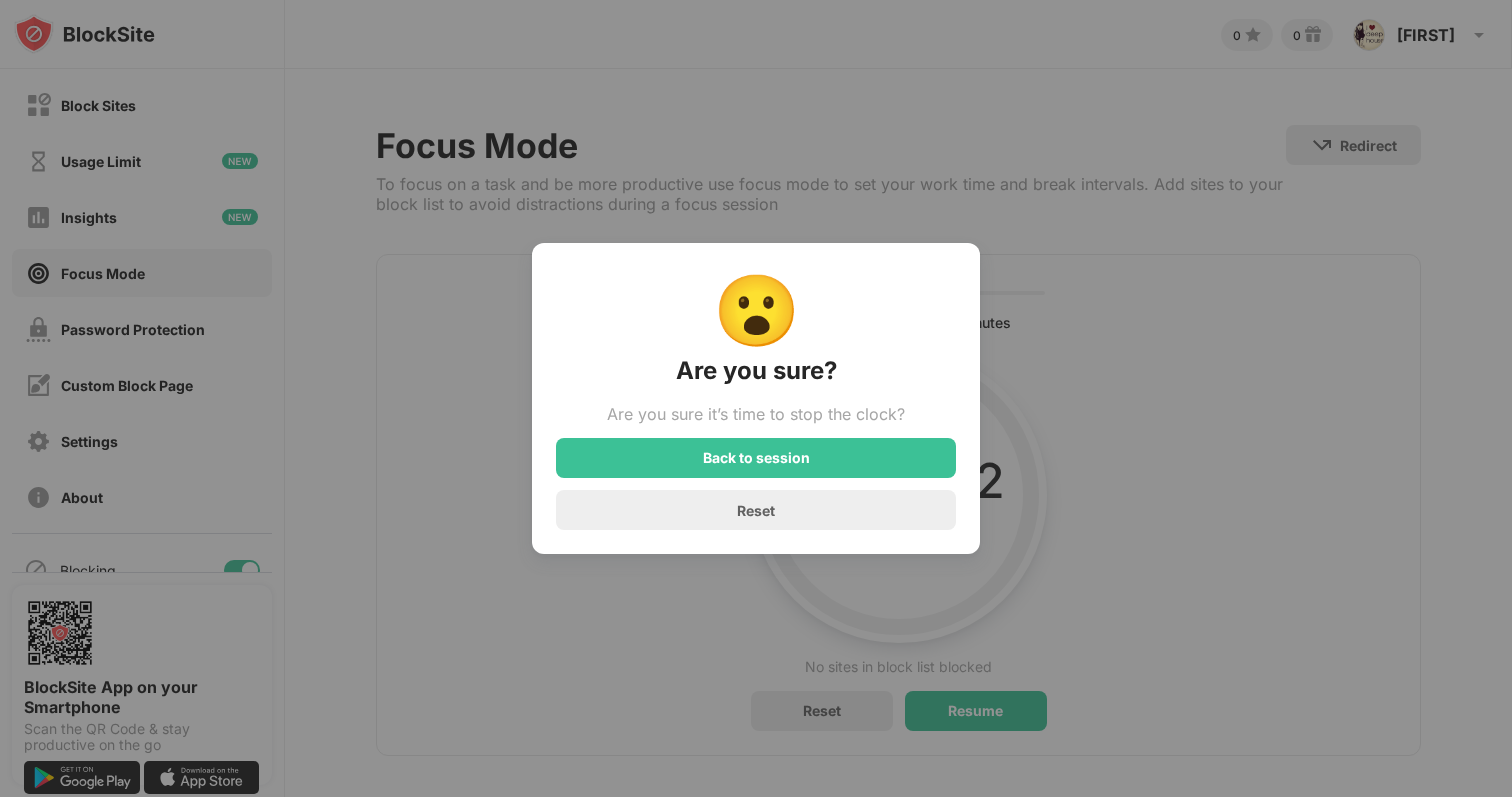 click on "😮 Are you sure? Are you sure it’s time to stop the clock? Back to session Reset" at bounding box center (756, 399) 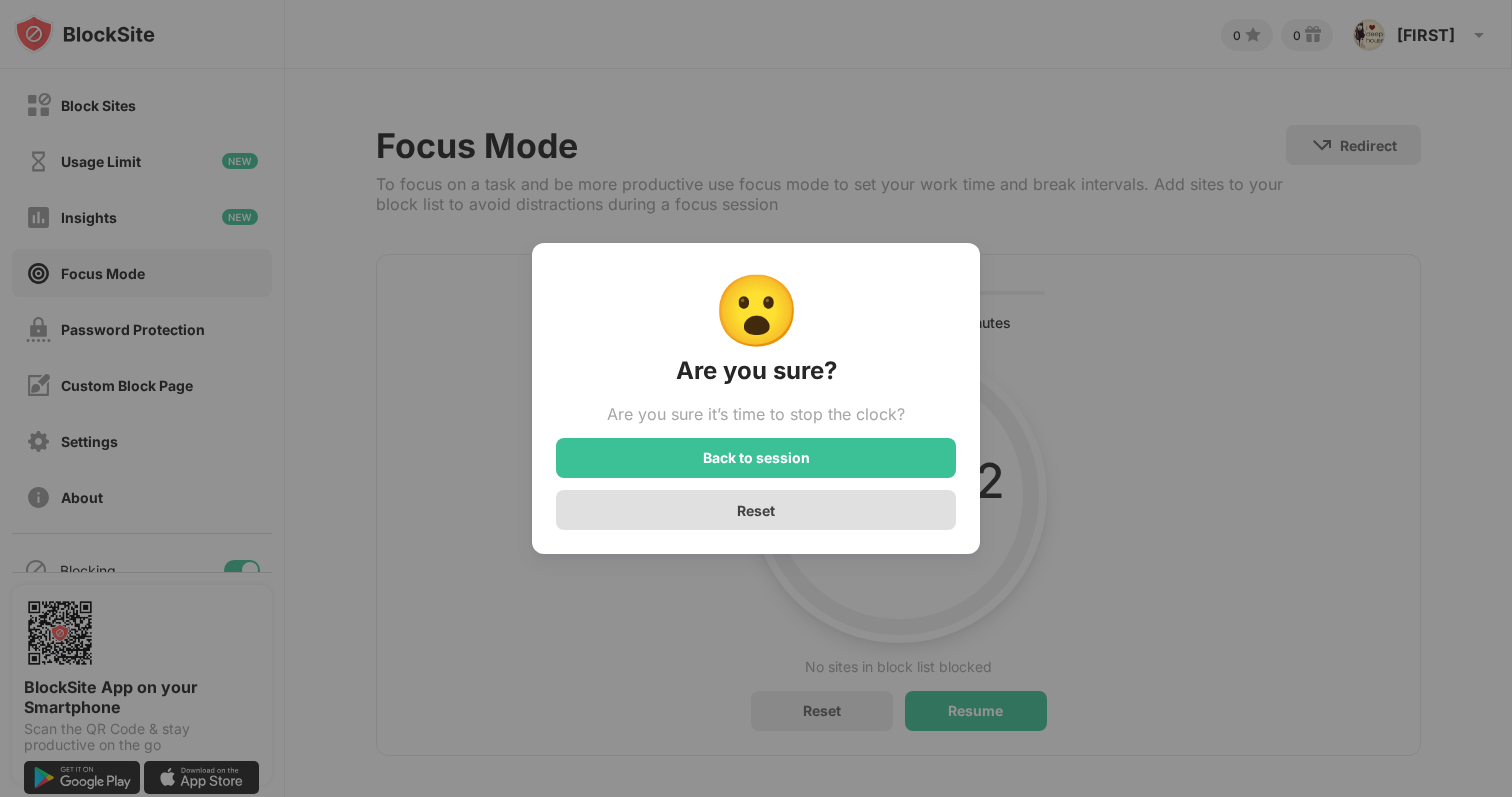 click on "Reset" at bounding box center [756, 510] 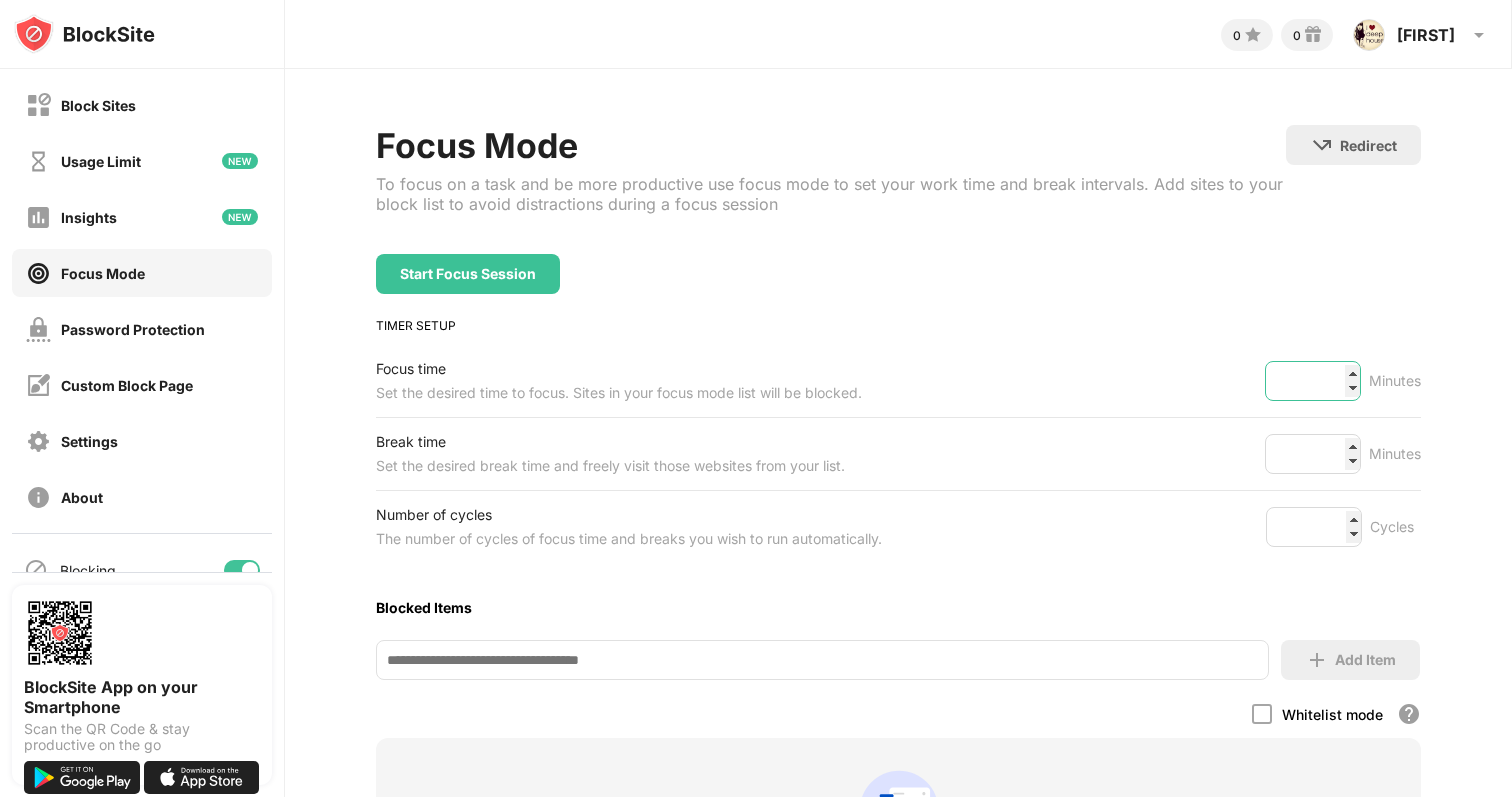 click on "**" at bounding box center [1313, 381] 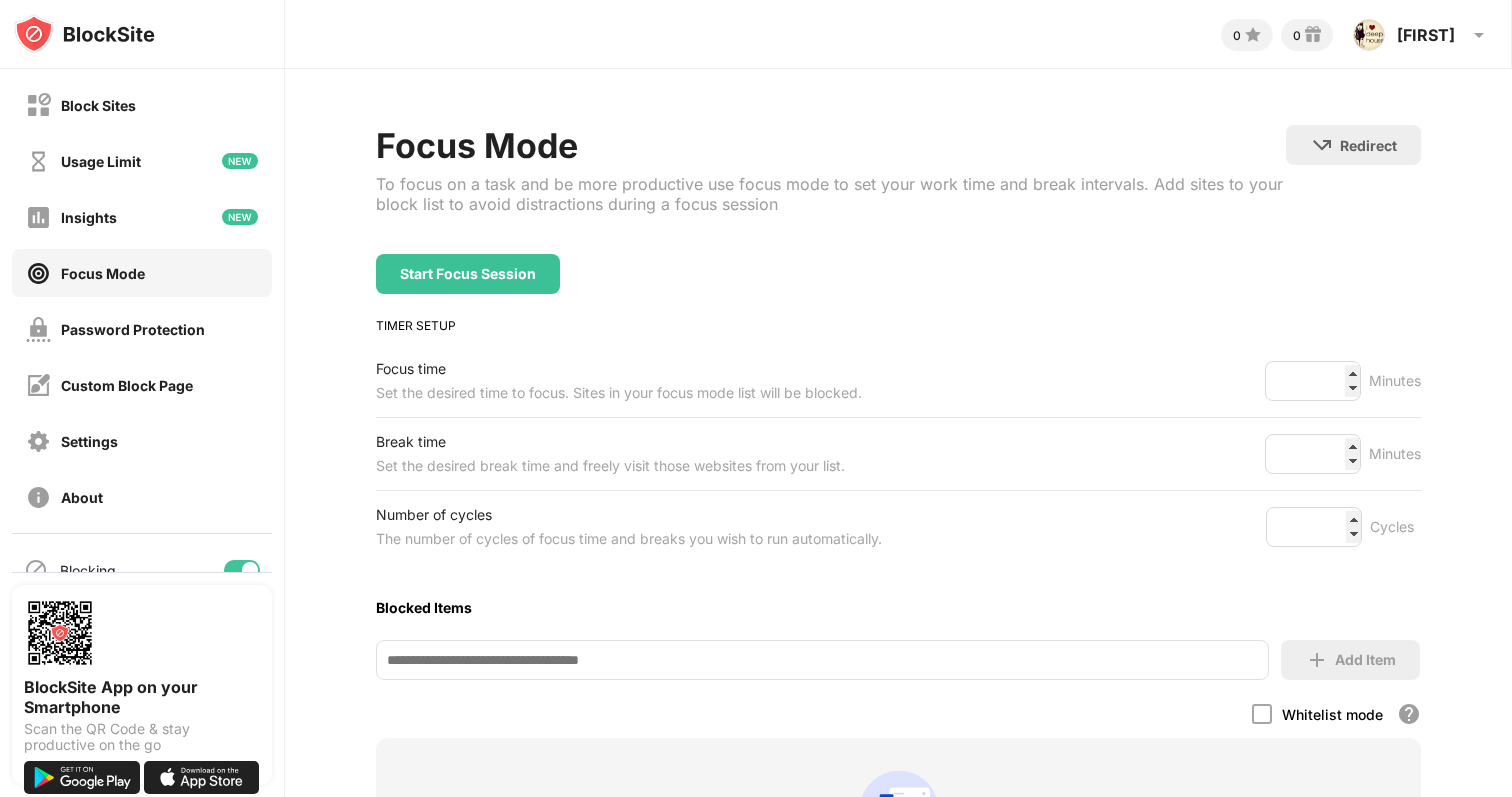 click on "Minutes" at bounding box center [1395, 381] 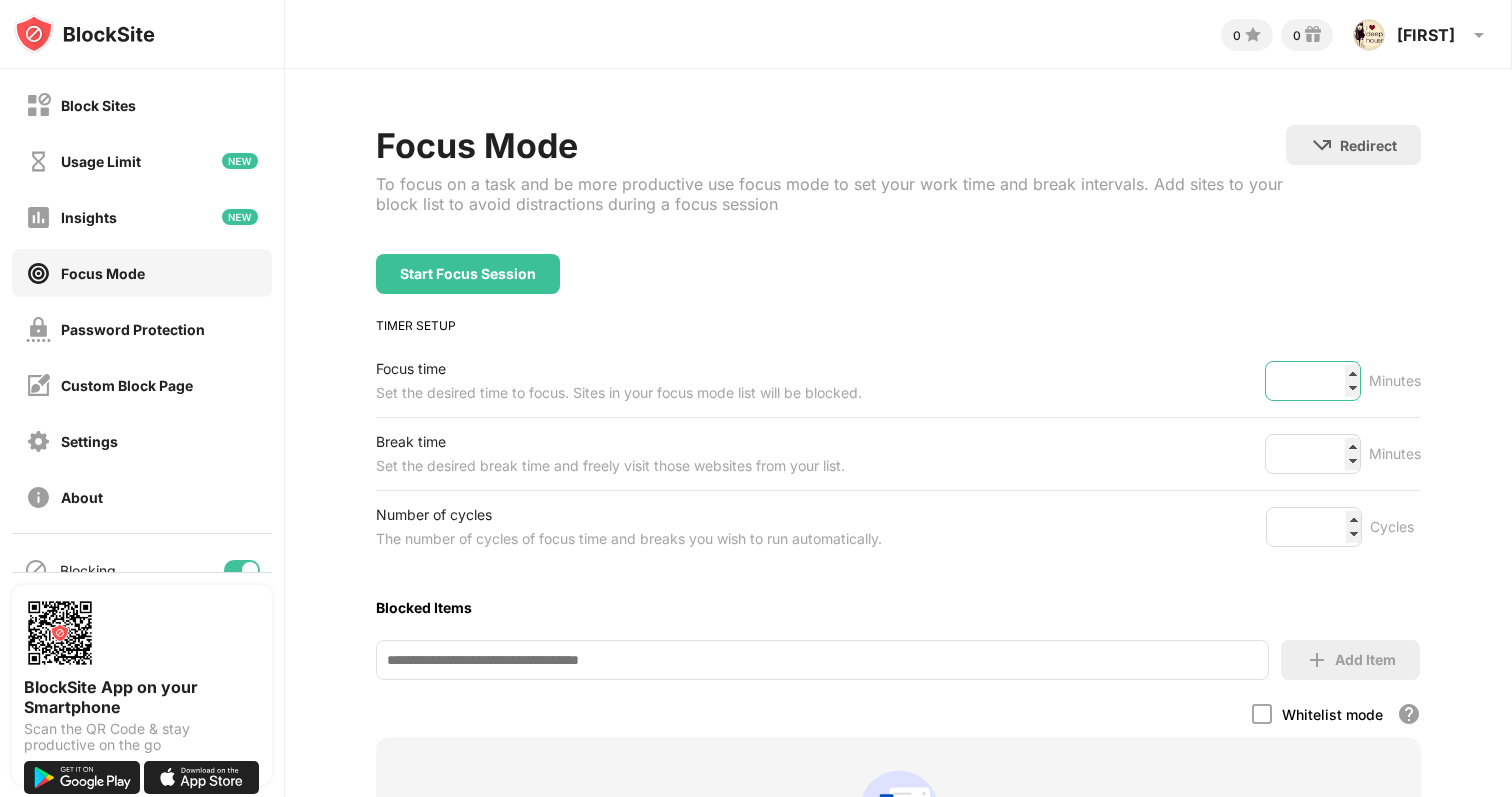 click on "**" at bounding box center (1313, 381) 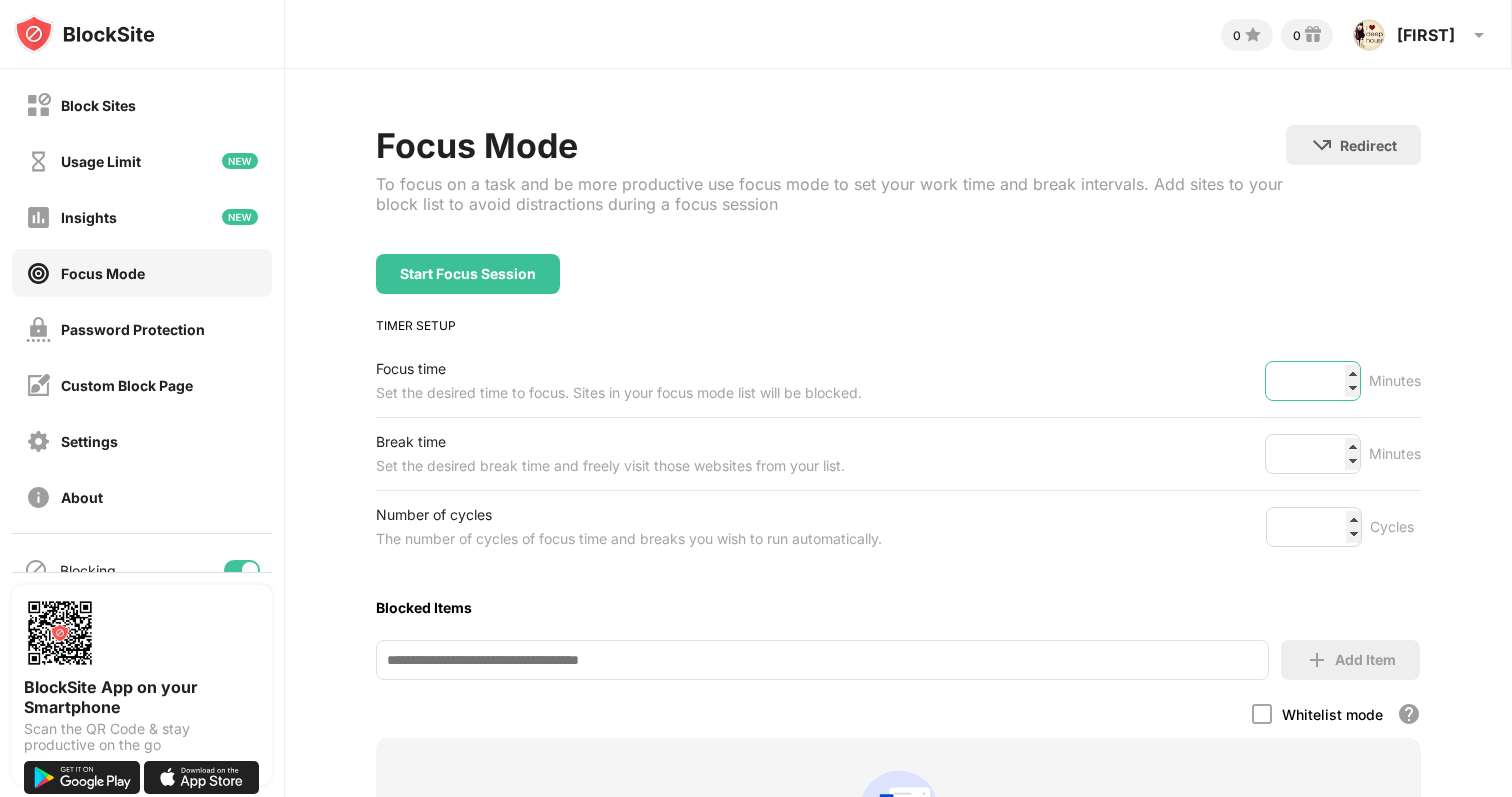 click on "**" at bounding box center (1313, 381) 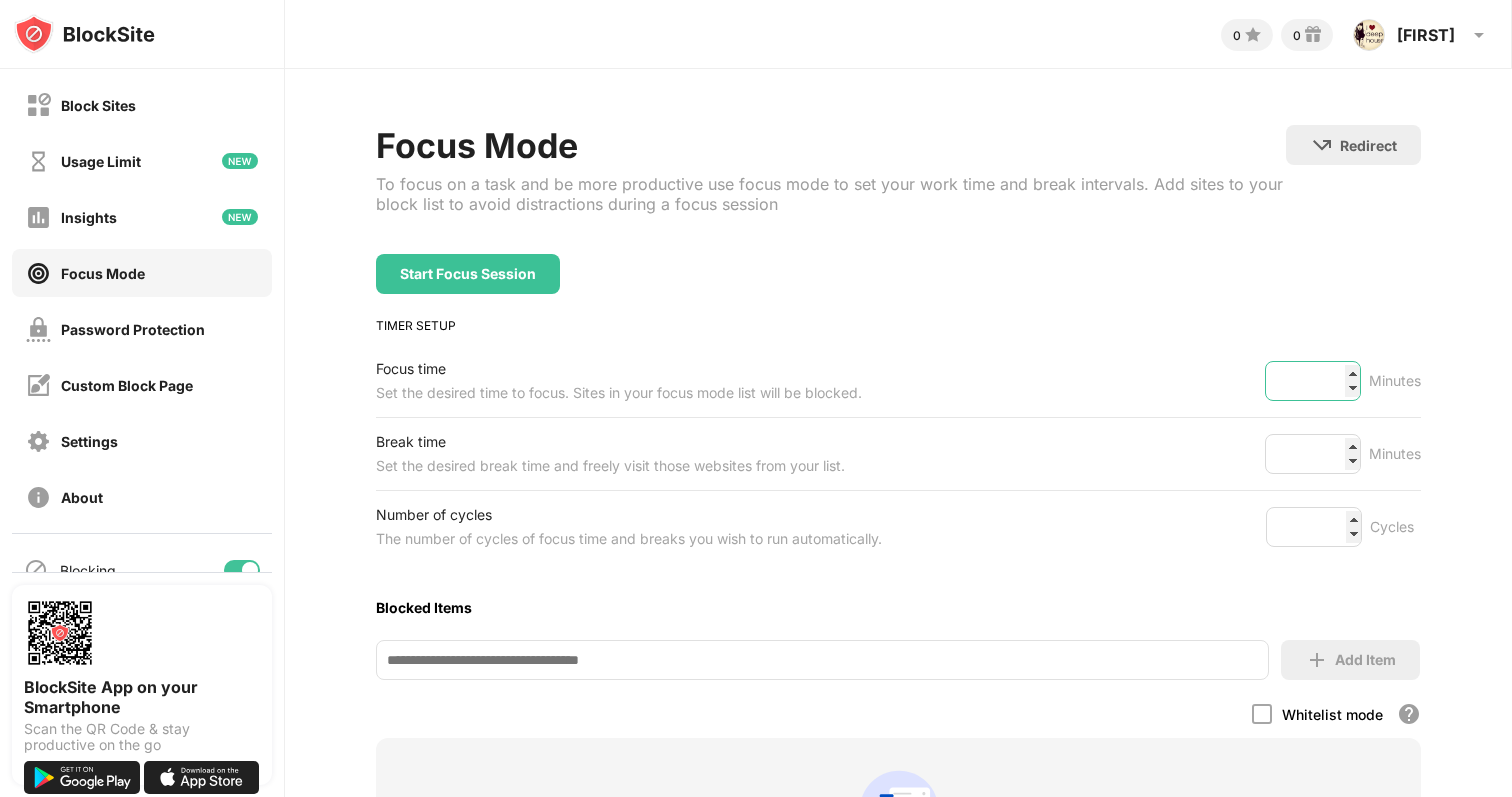 click on "**" at bounding box center (1313, 381) 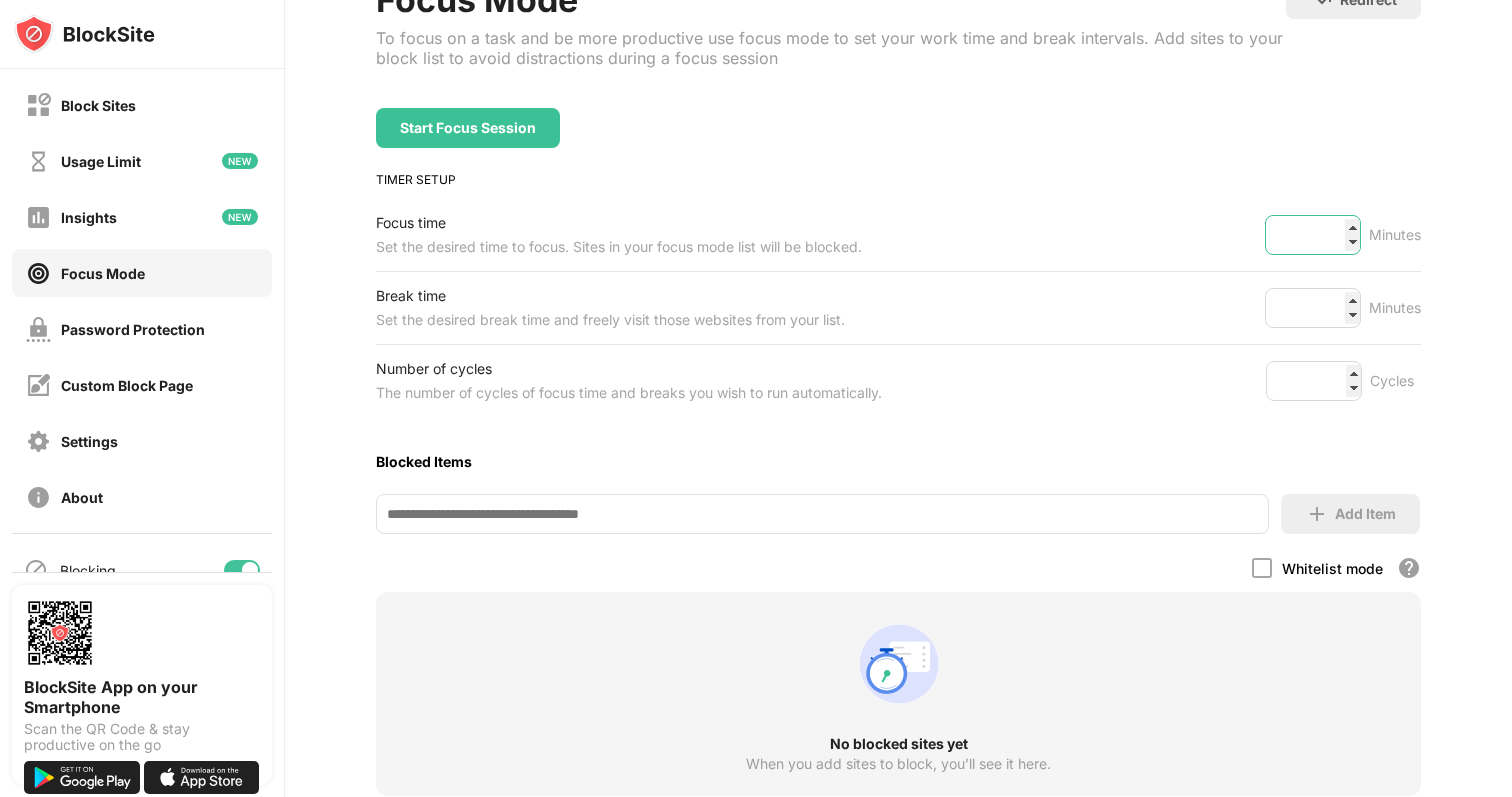 scroll, scrollTop: 299, scrollLeft: 0, axis: vertical 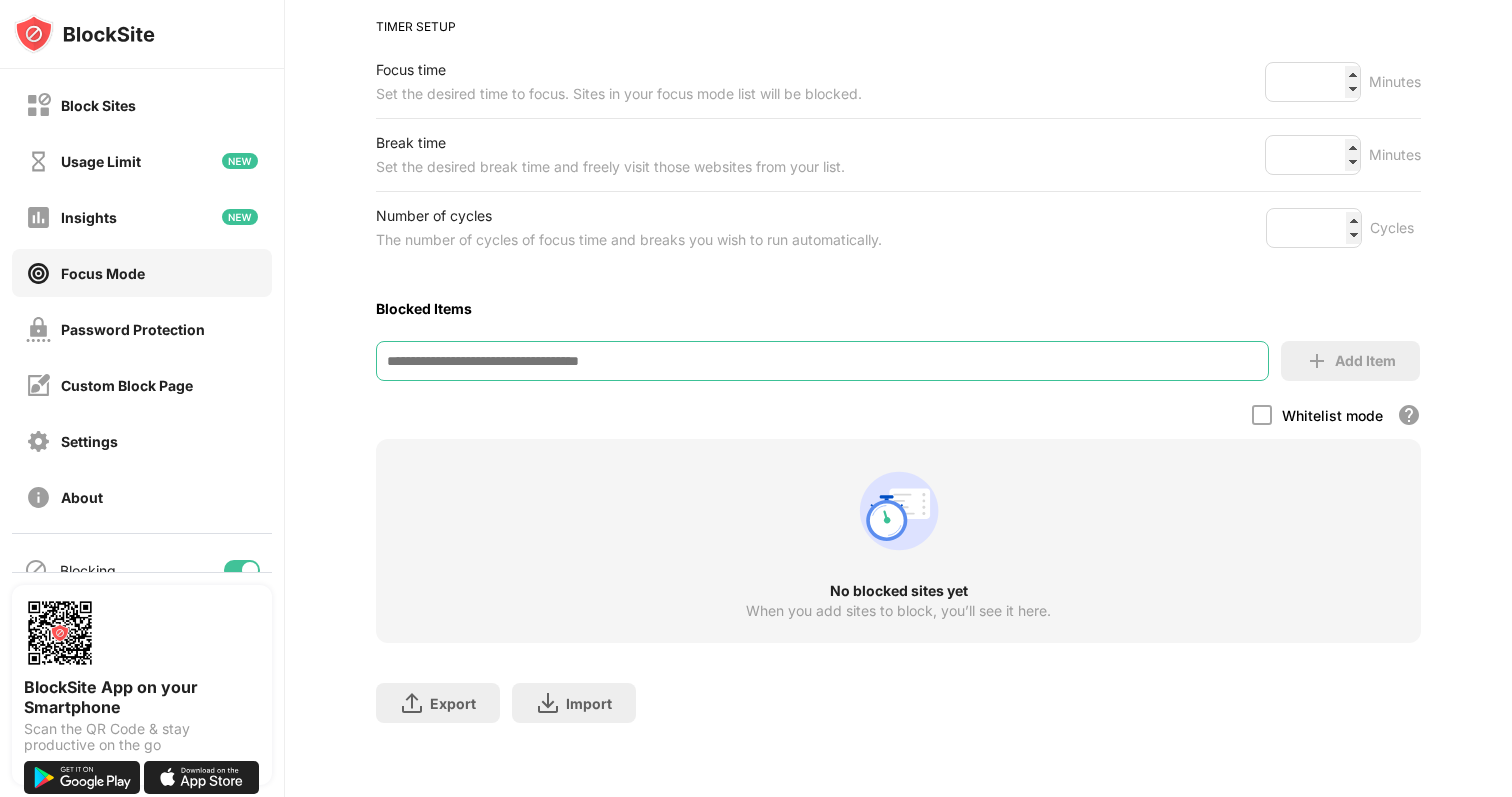 click at bounding box center (823, 361) 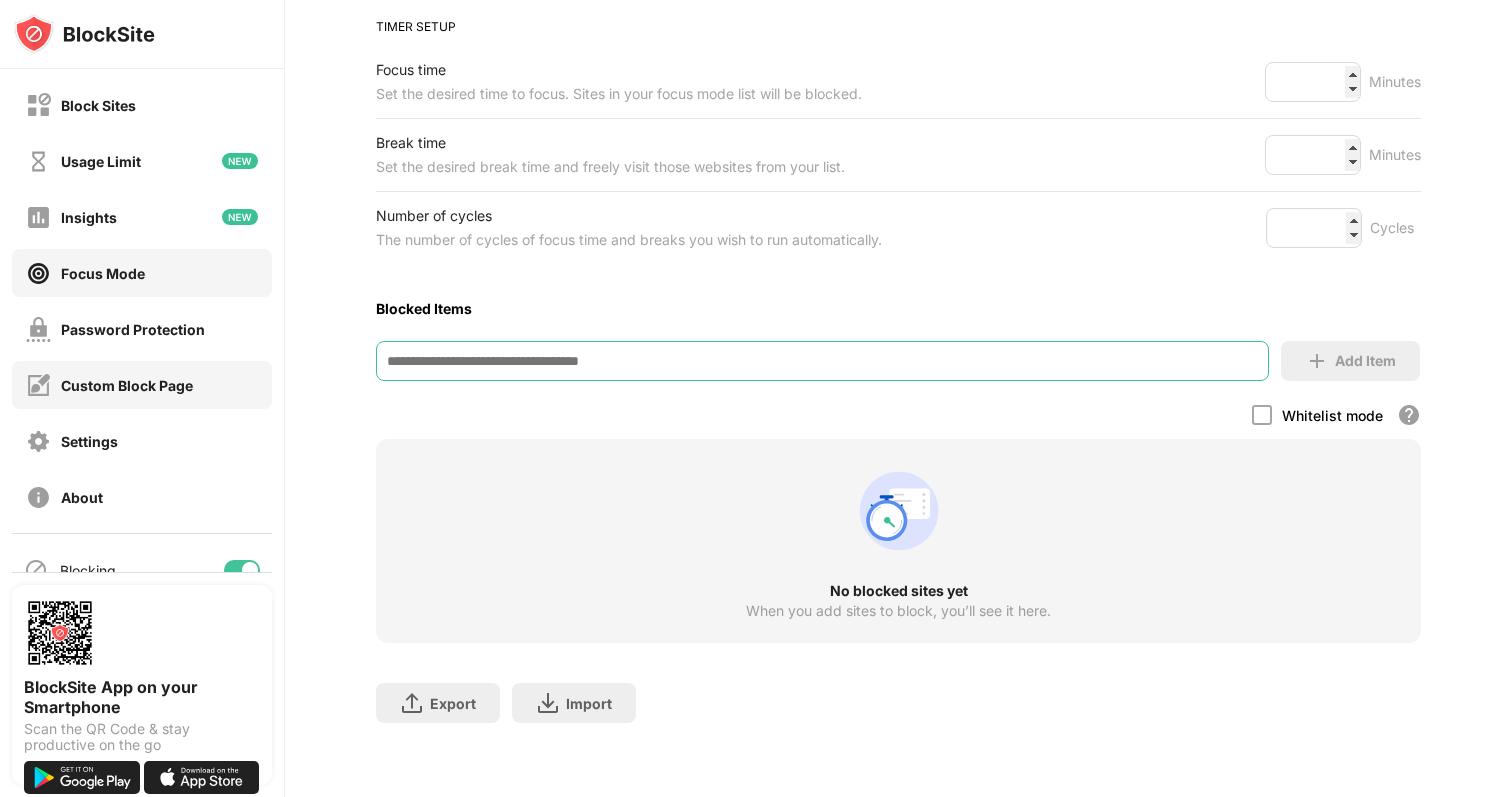 click on "Custom Block Page" at bounding box center [109, 385] 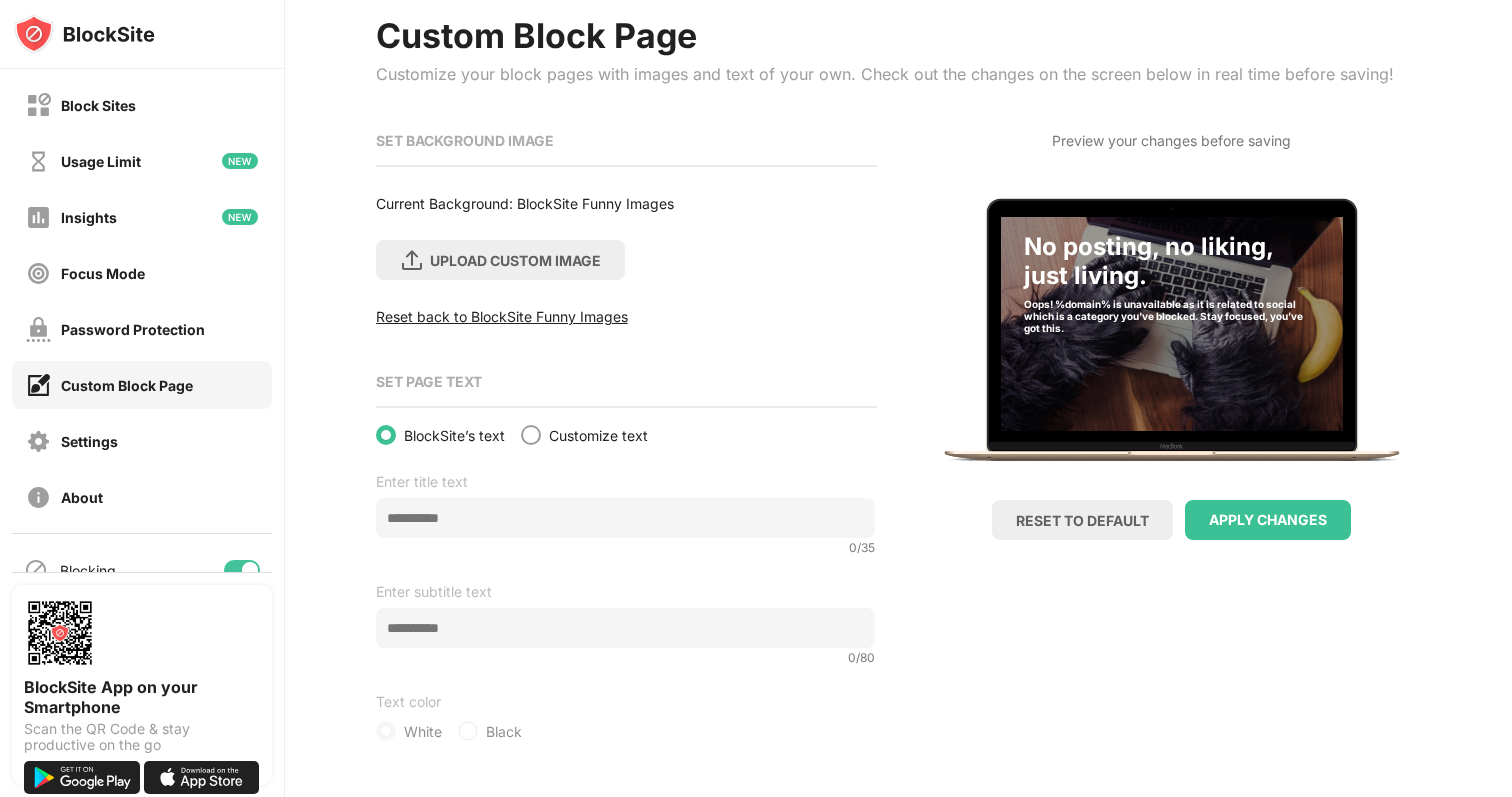scroll, scrollTop: 108, scrollLeft: 0, axis: vertical 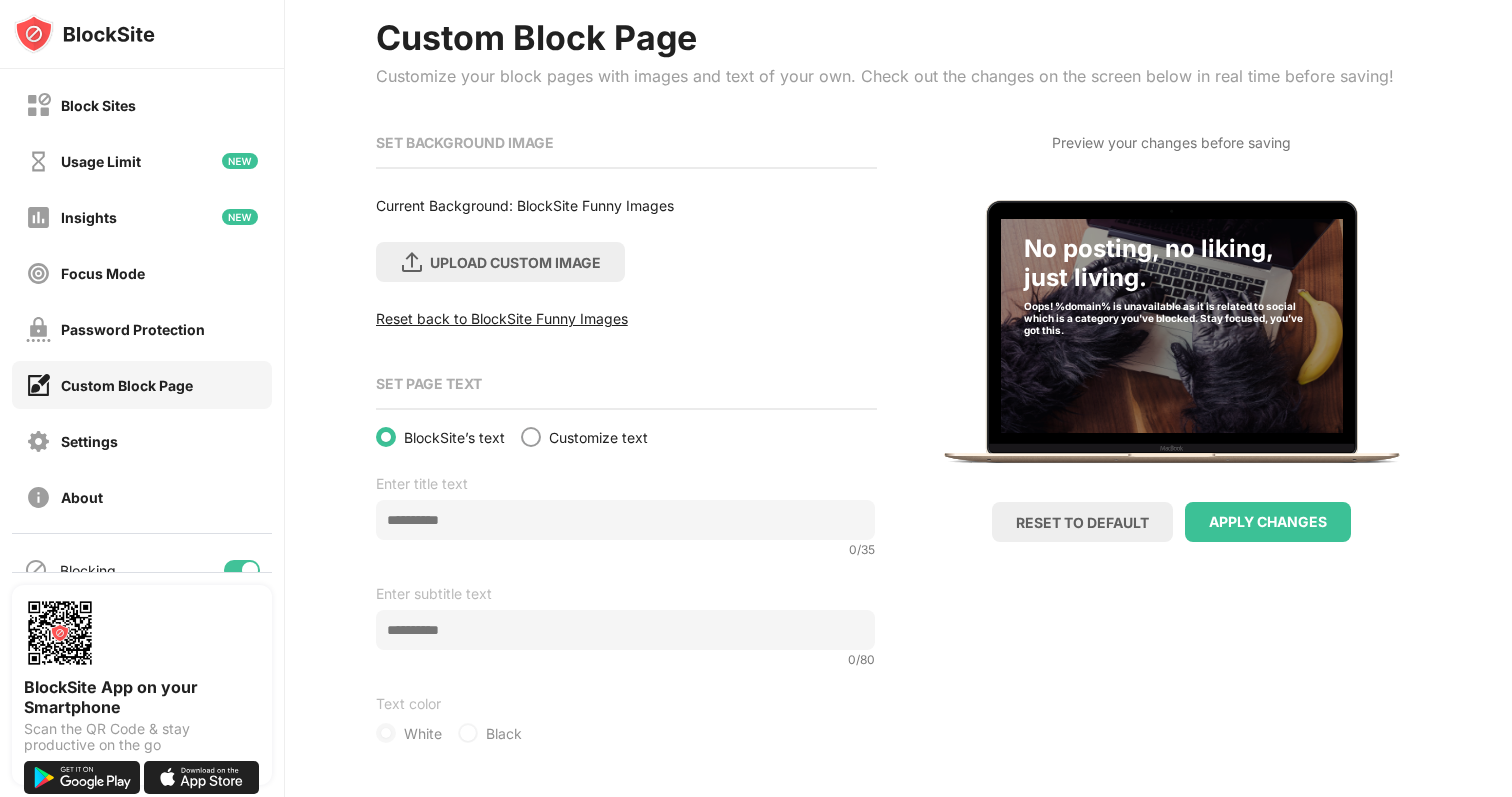 click on "Block Sites Usage Limit Insights Focus Mode Password Protection Custom Block Page Settings About" at bounding box center (142, 301) 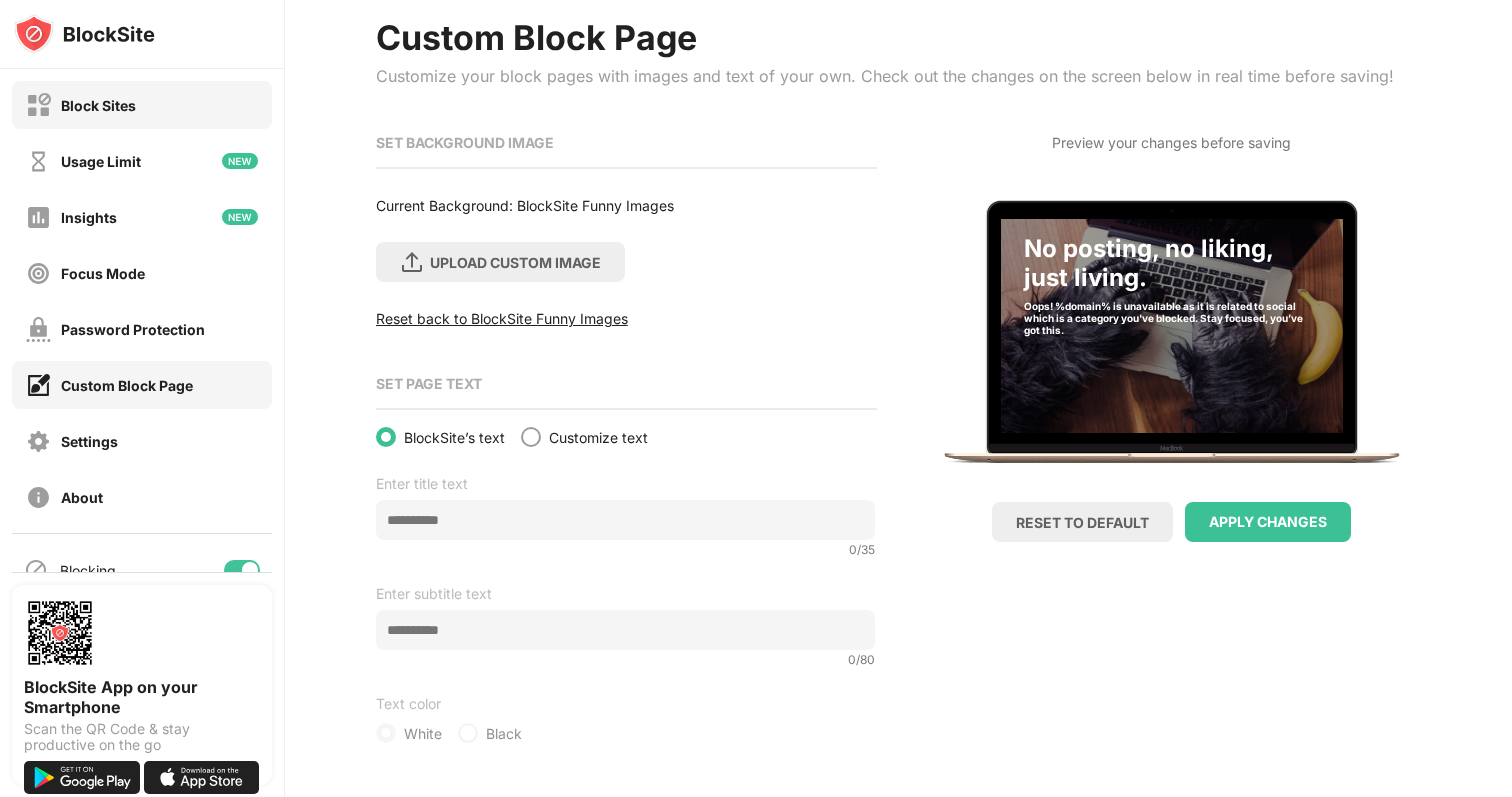 click on "Block Sites" at bounding box center [142, 105] 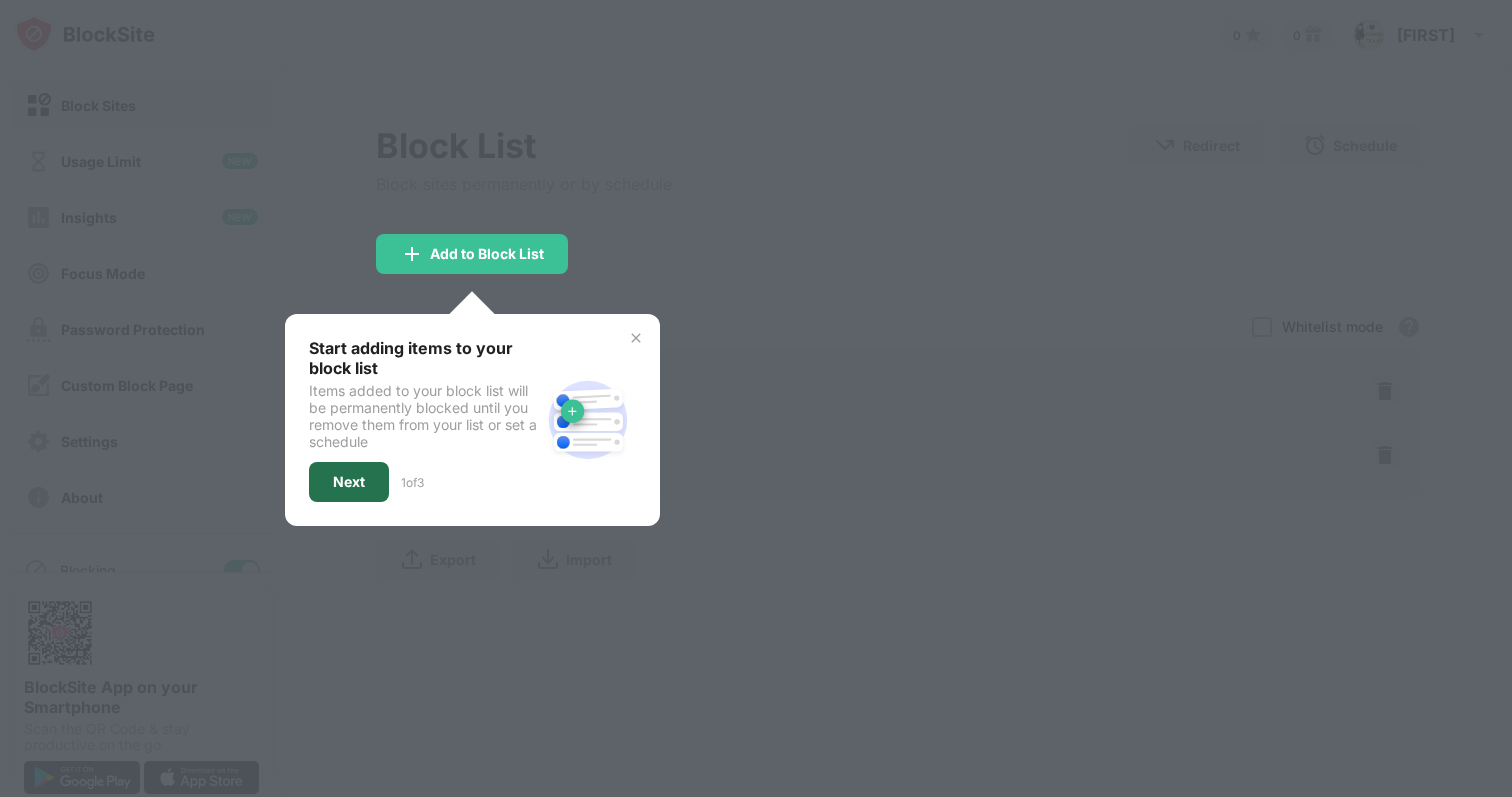 click on "Next" at bounding box center (349, 482) 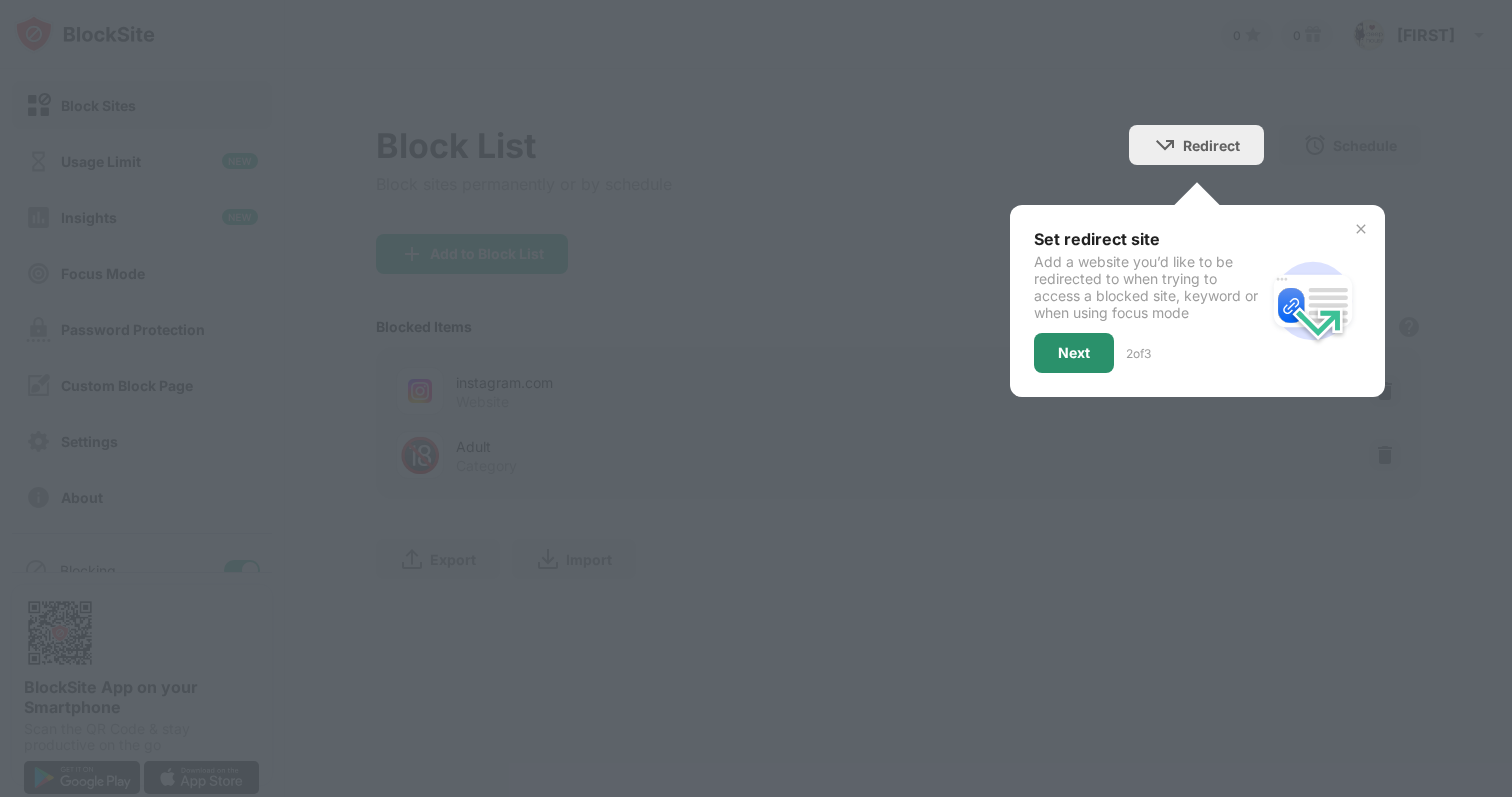 click on "Next" at bounding box center (1074, 353) 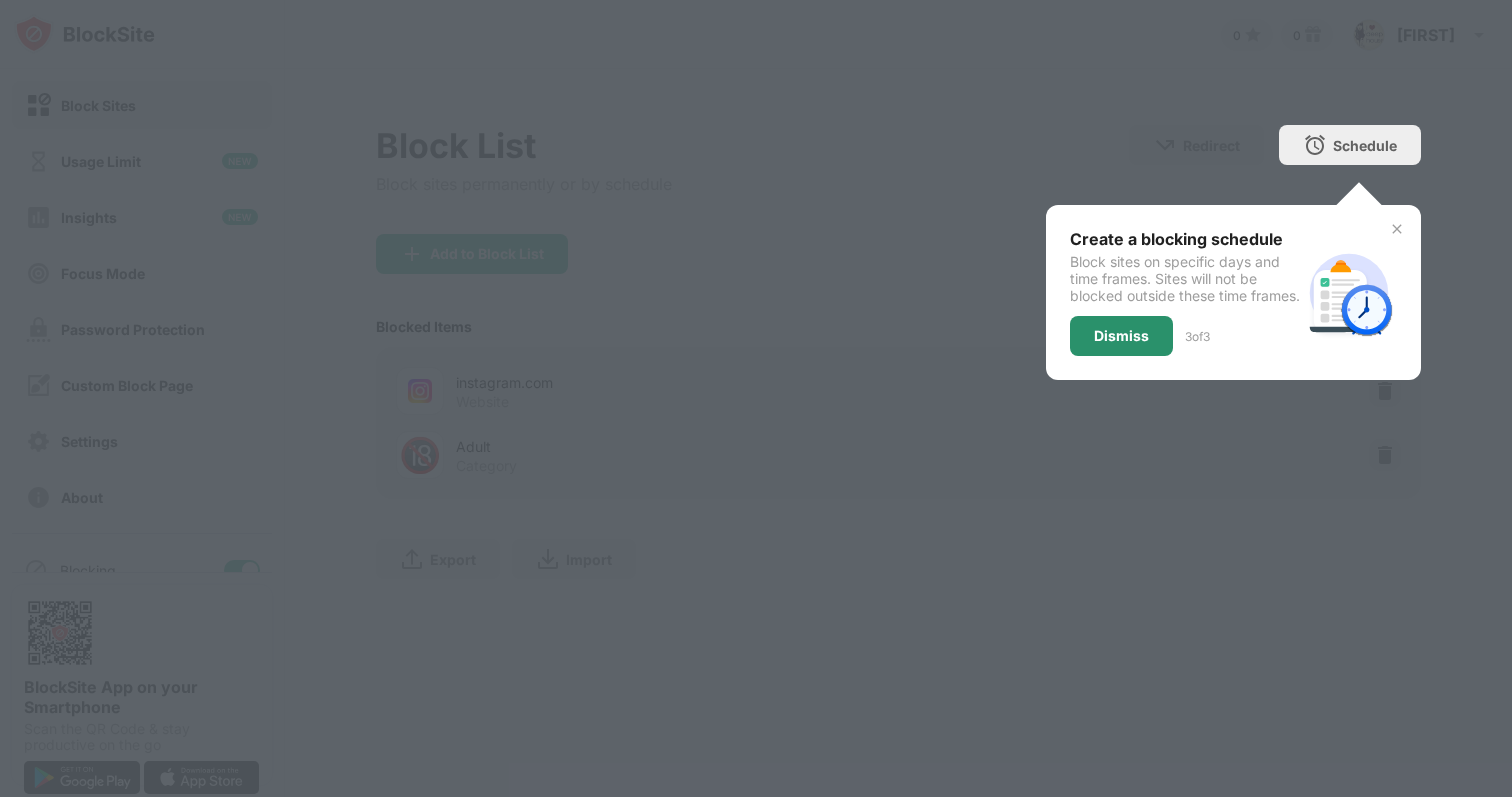 click on "Dismiss" at bounding box center (1121, 336) 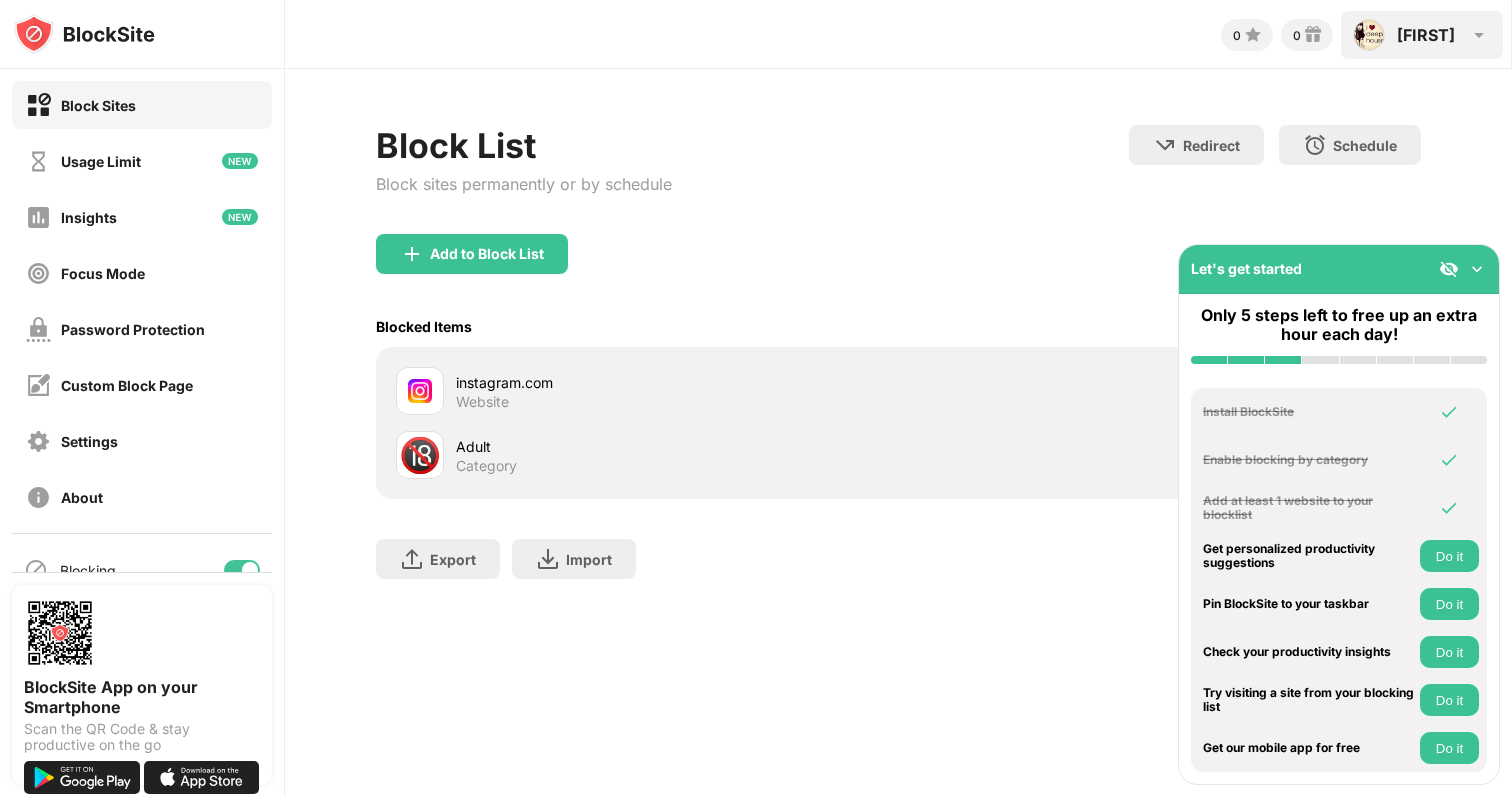 click on "Francesca Francesca G View Account Insights Rewards Settings Support Log Out" at bounding box center [1422, 35] 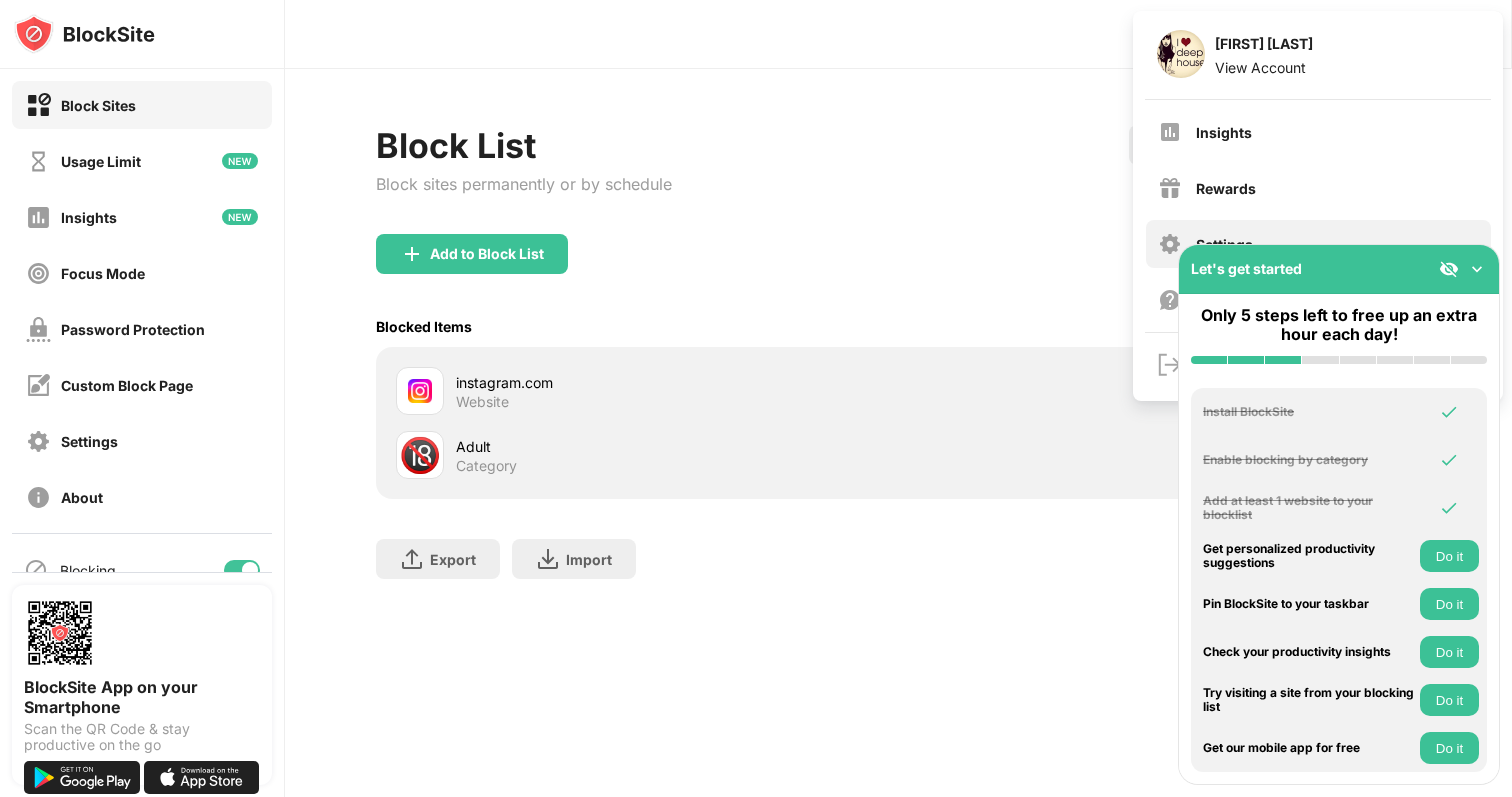 click on "Settings" at bounding box center (1318, 244) 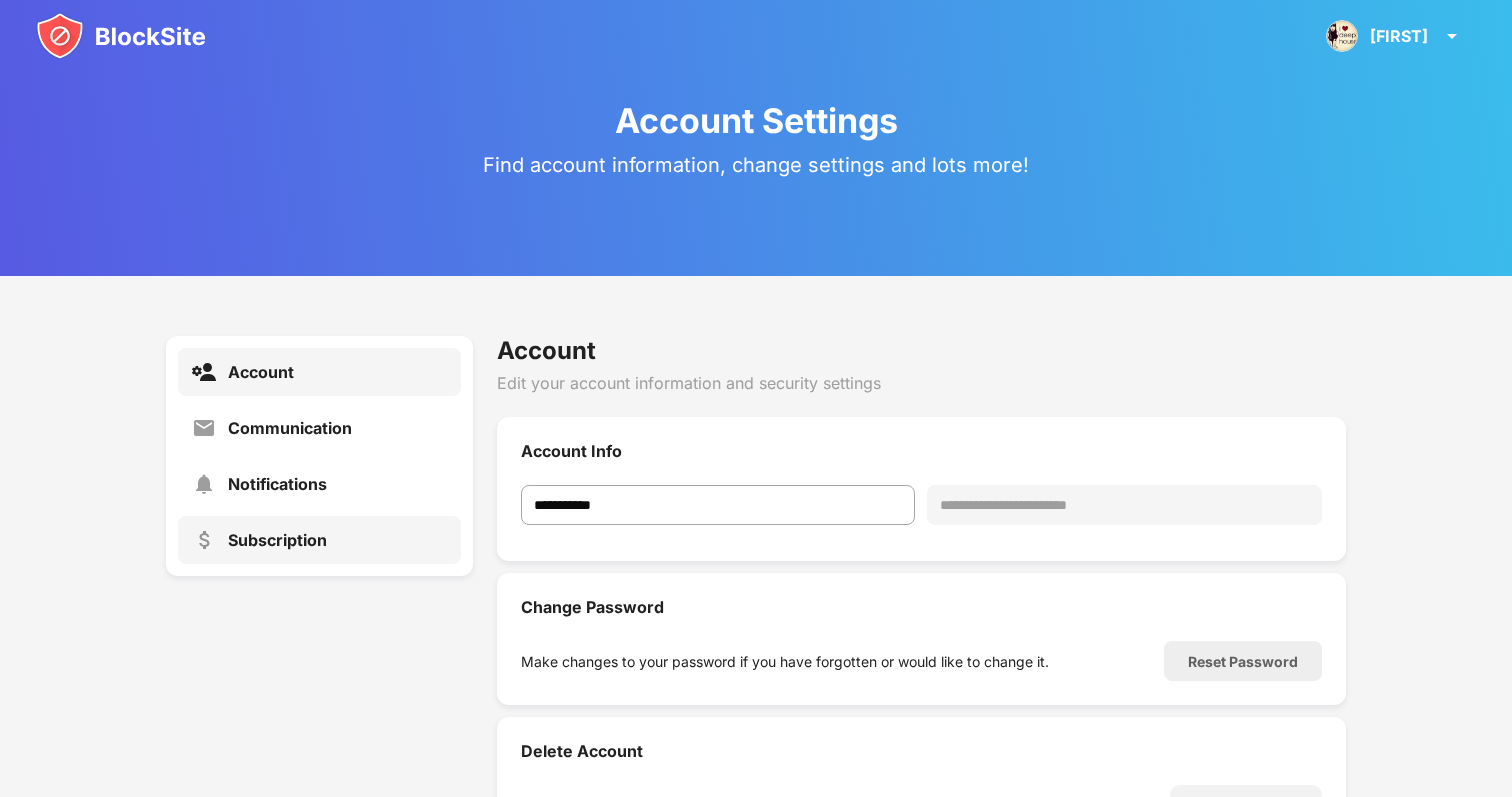 click on "Subscription" at bounding box center (277, 540) 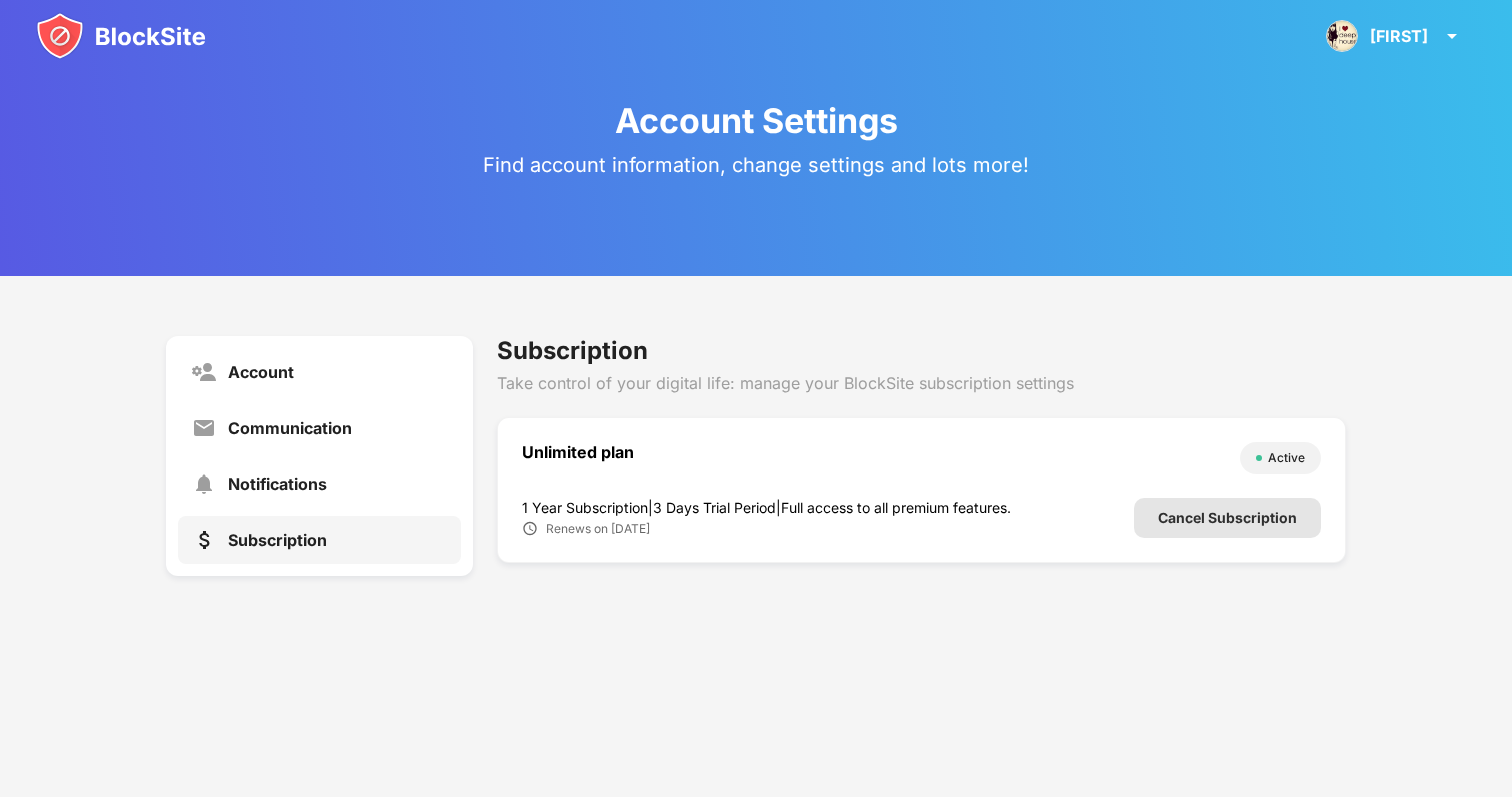 click on "Cancel Subscription" at bounding box center (1227, 518) 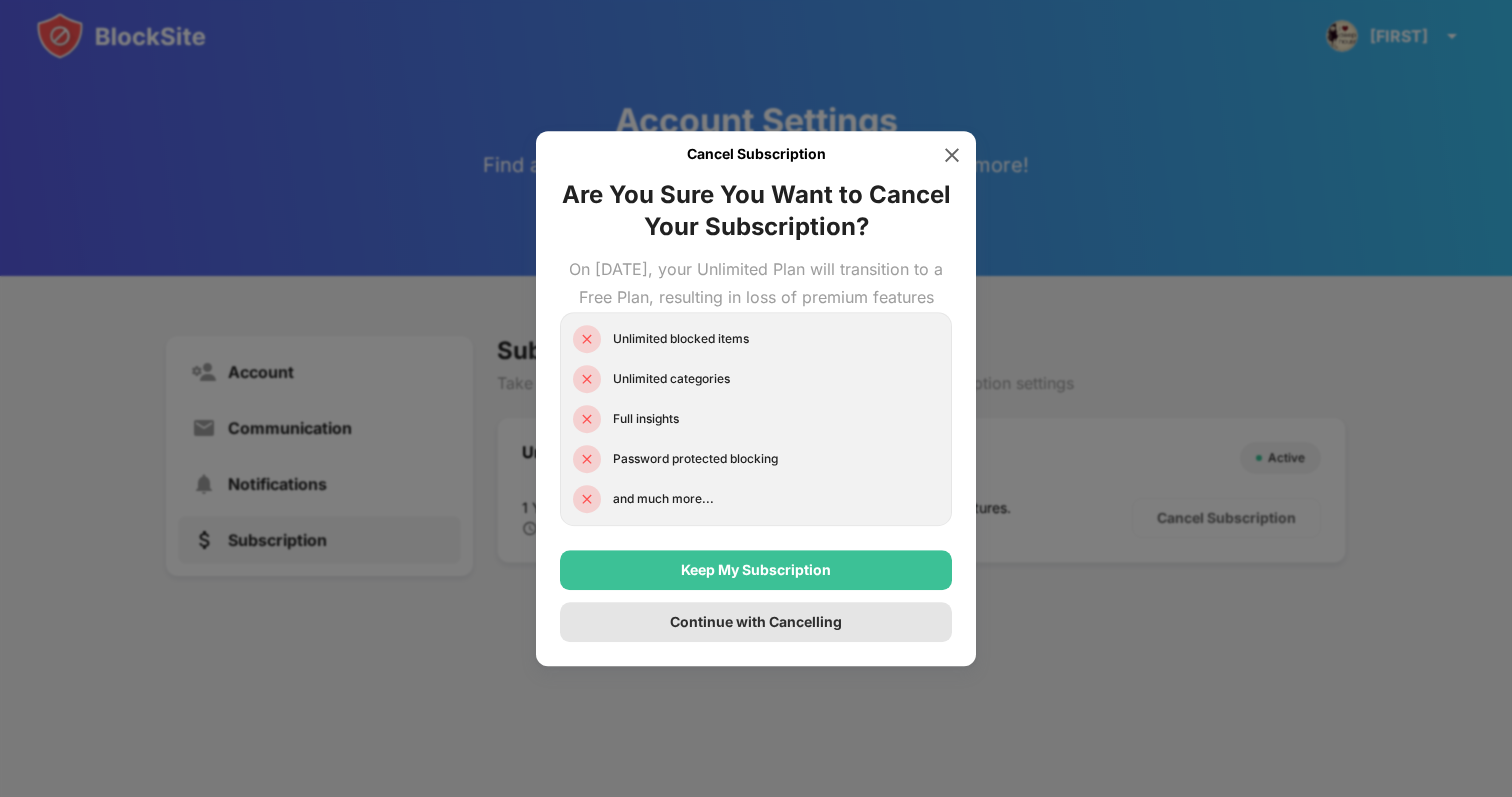 click on "Continue with Cancelling" at bounding box center [756, 622] 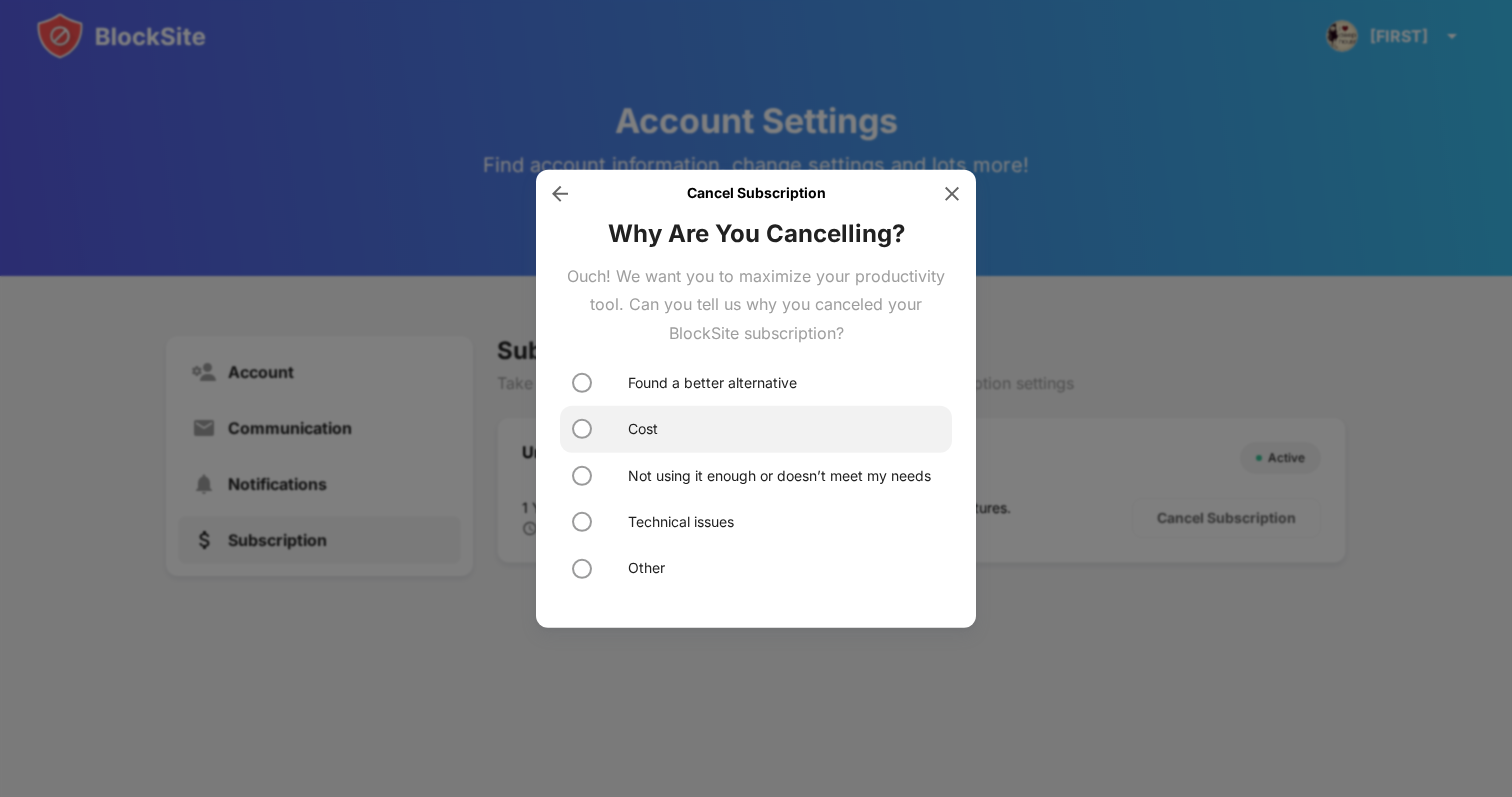 click on "Cost" at bounding box center [756, 429] 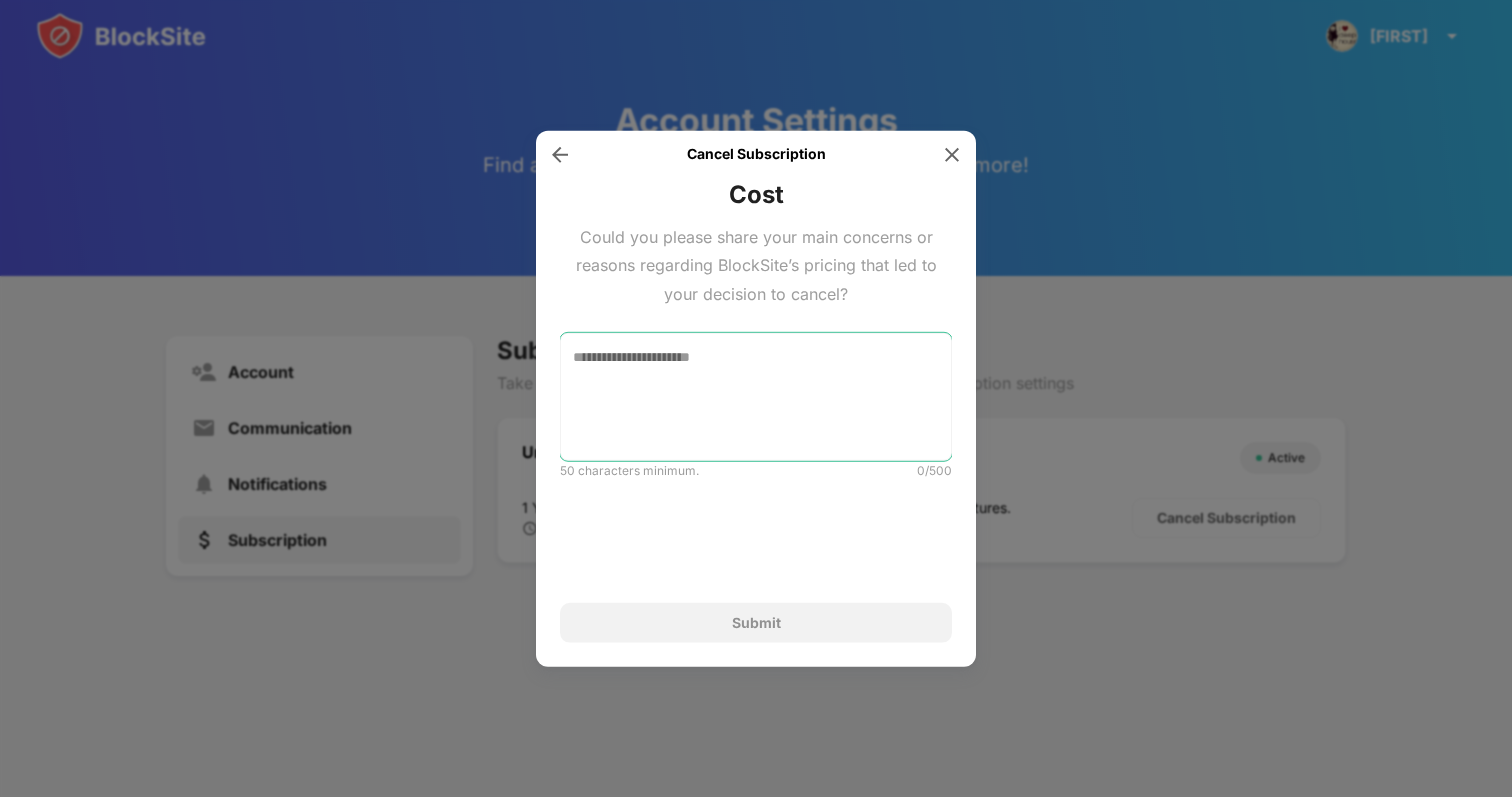 click at bounding box center (756, 397) 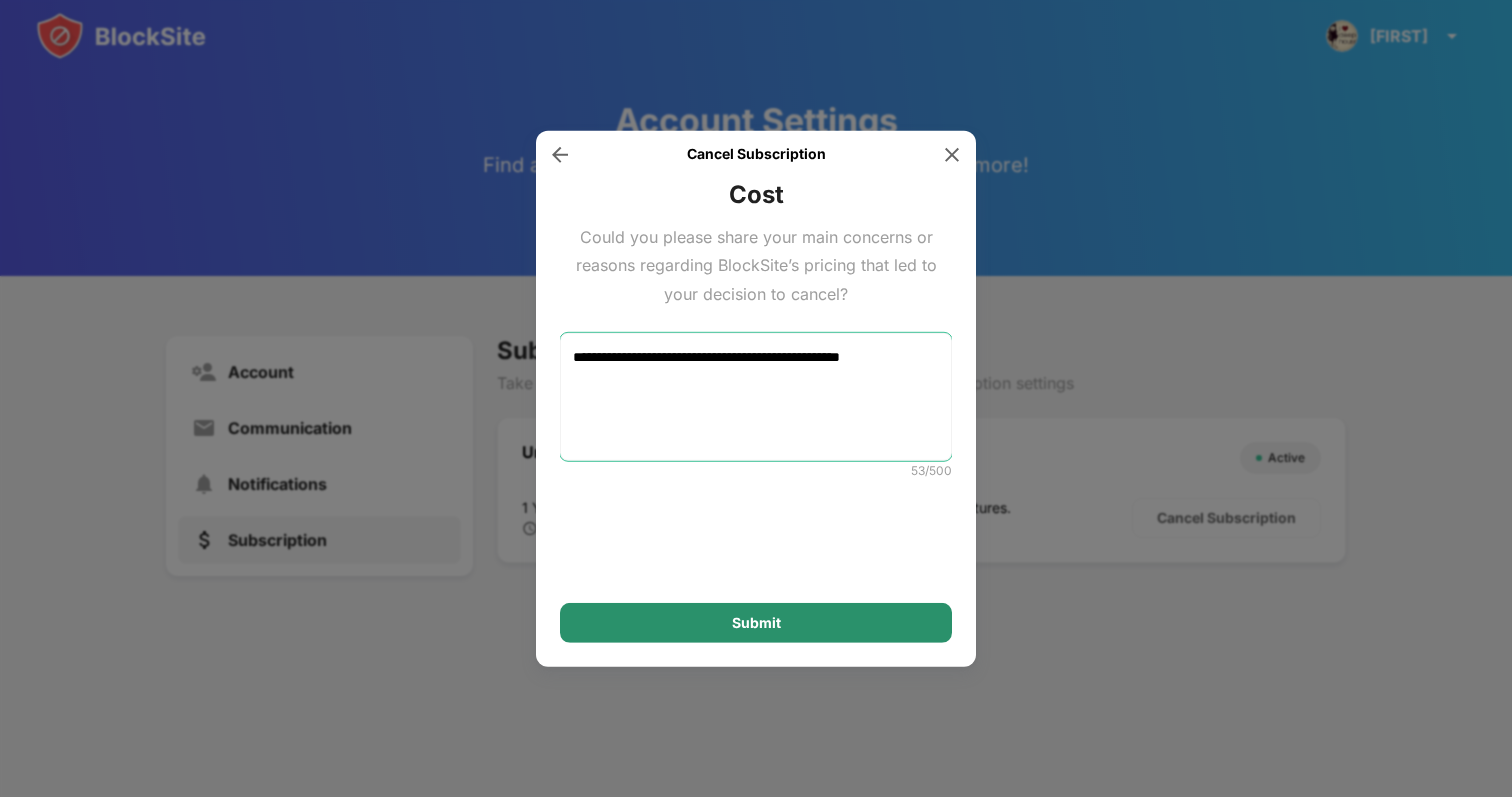 type on "**********" 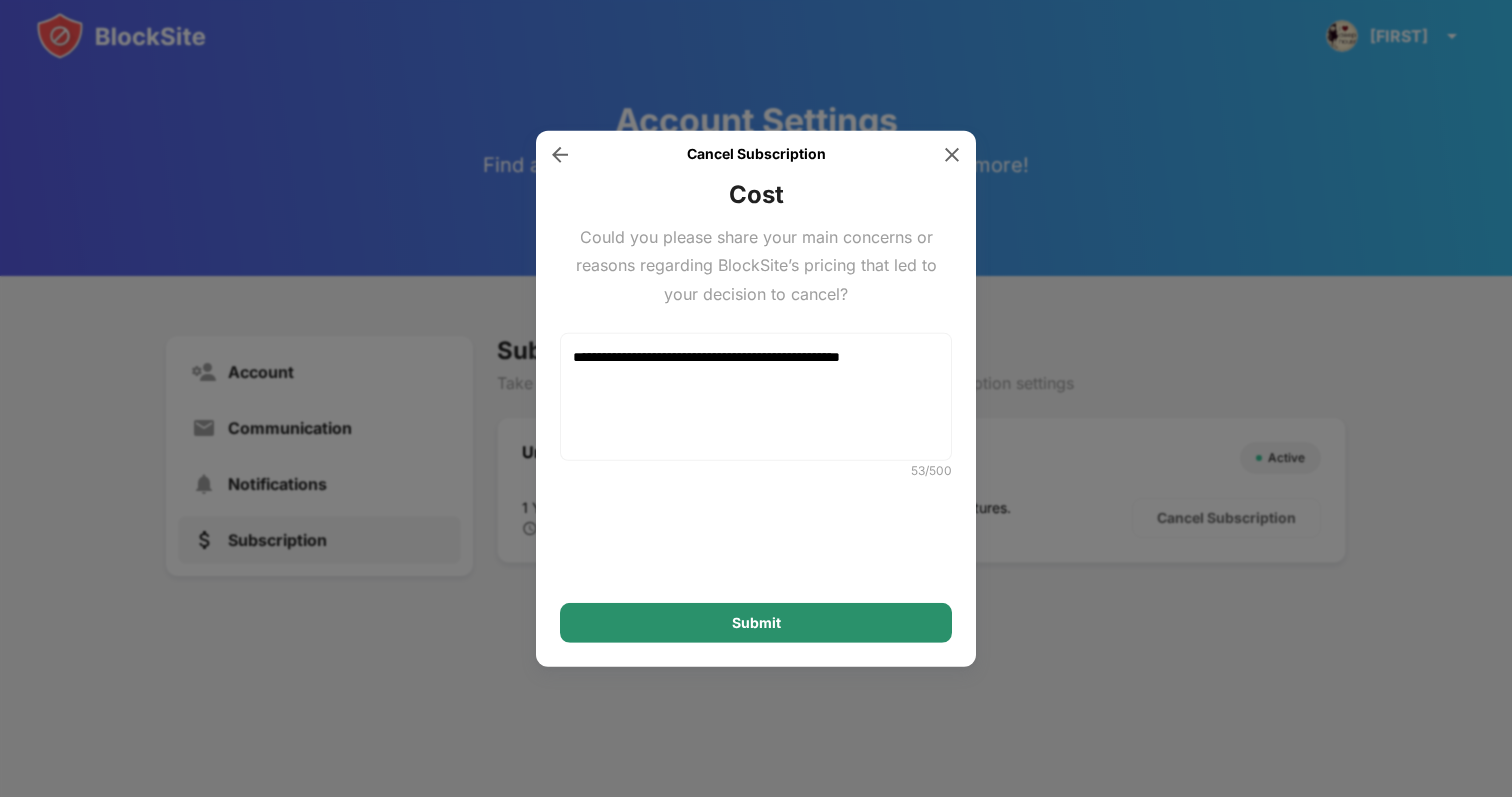click on "Submit" at bounding box center [756, 623] 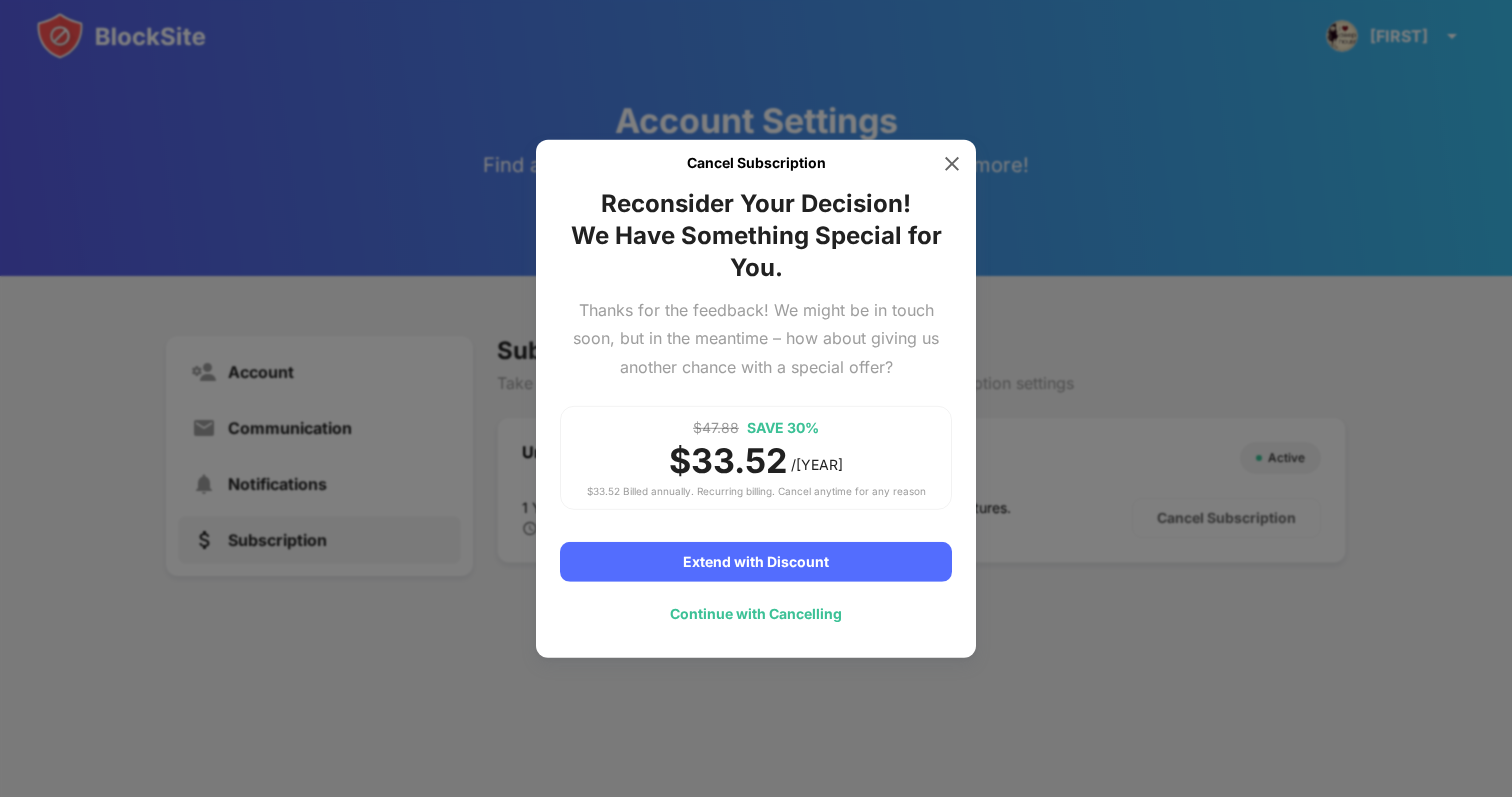 click on "Continue with Cancelling" at bounding box center (756, 614) 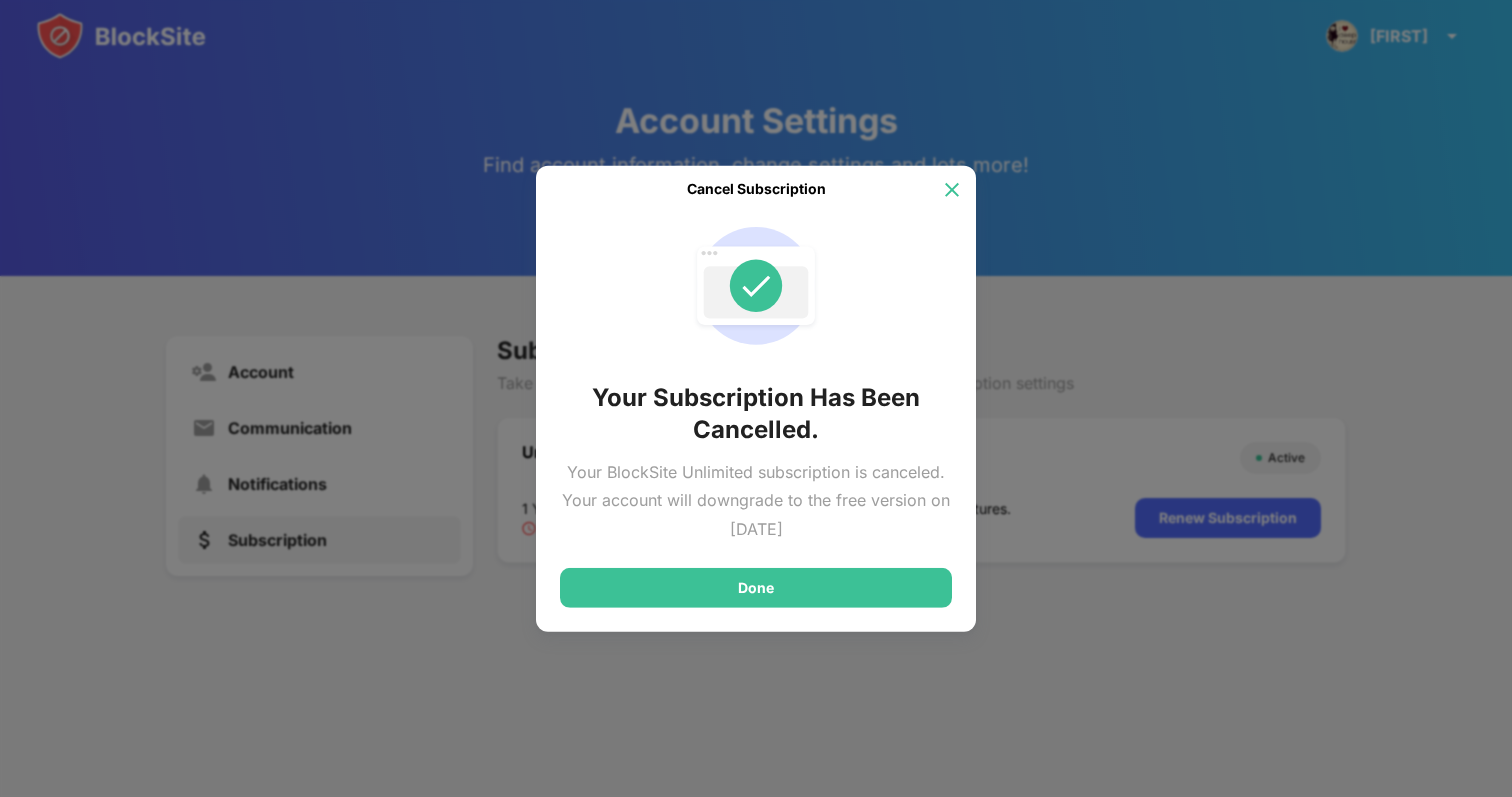 click at bounding box center (952, 189) 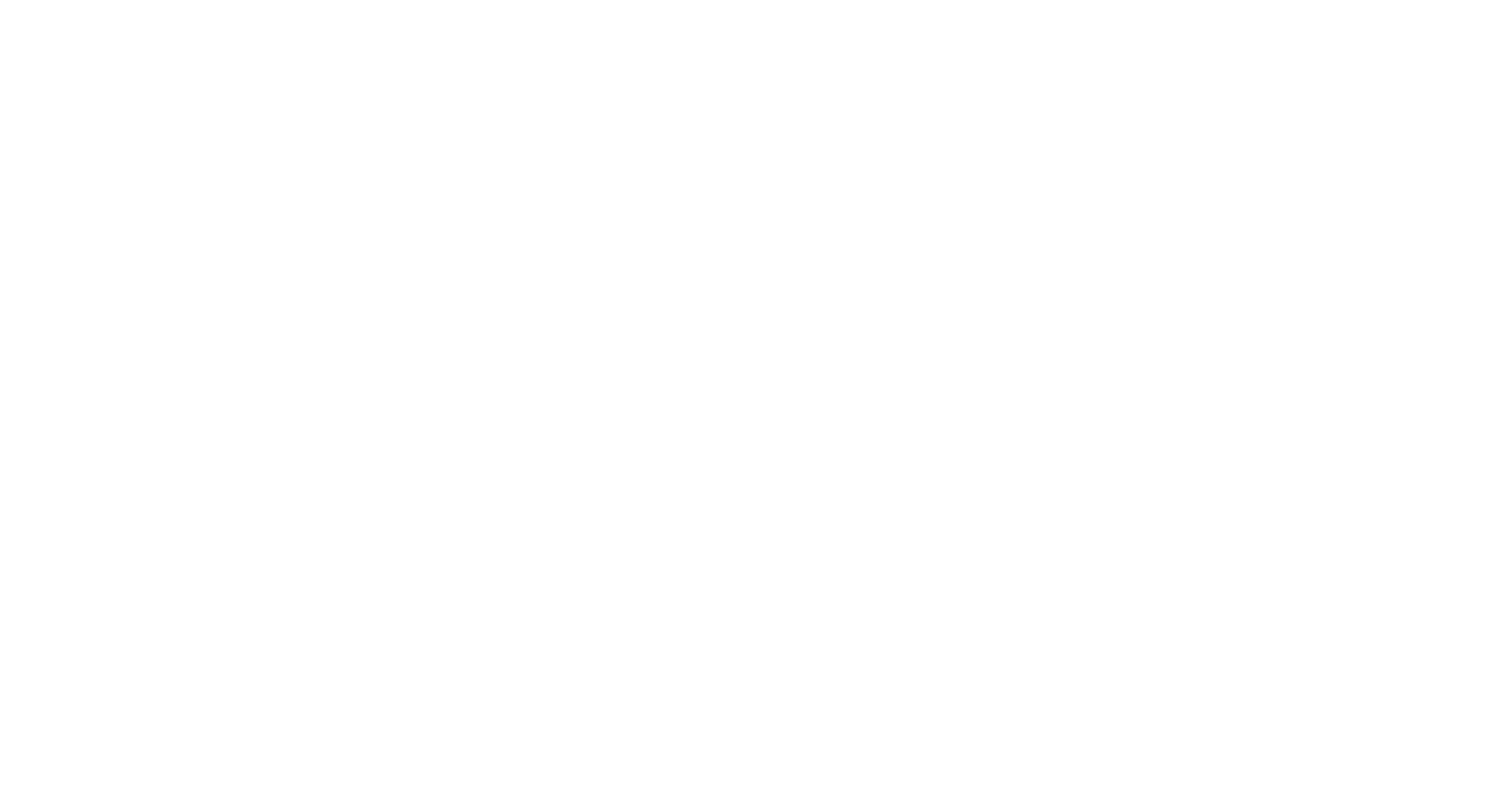 scroll, scrollTop: 0, scrollLeft: 0, axis: both 